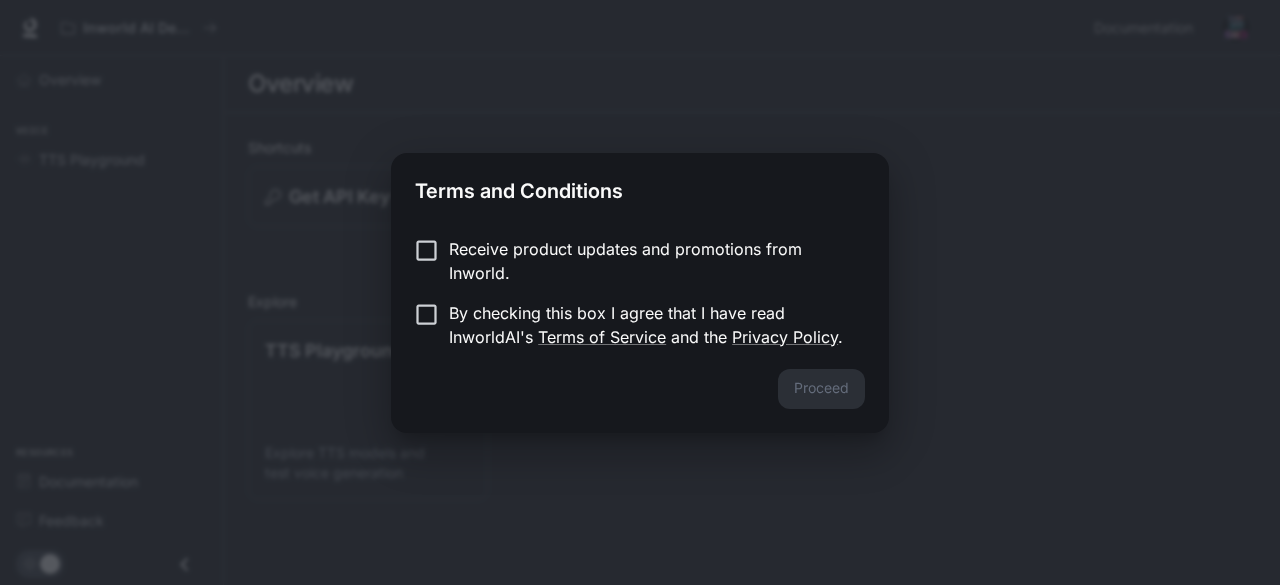 scroll, scrollTop: 0, scrollLeft: 0, axis: both 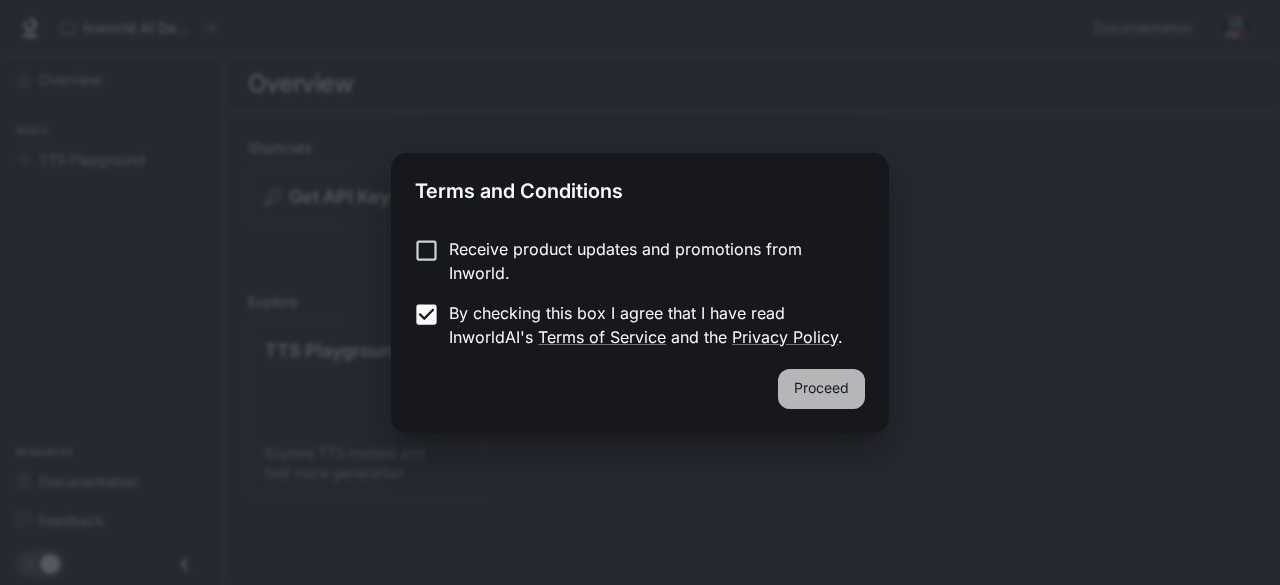 click on "Proceed" at bounding box center (821, 389) 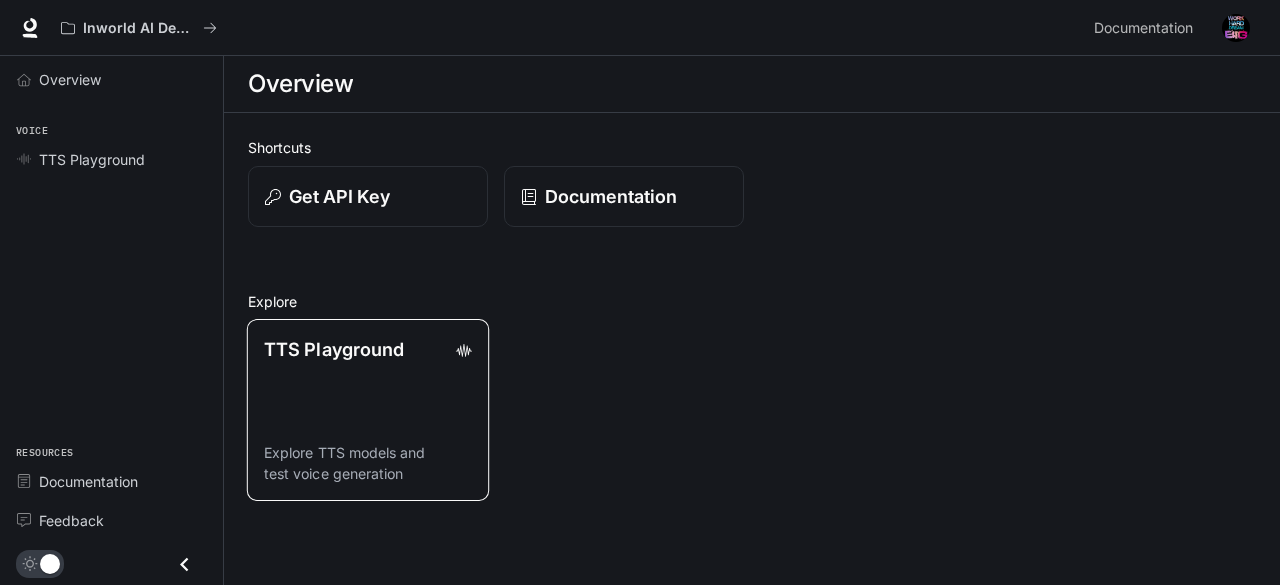 click on "TTS Playground Explore TTS models and test voice generation" at bounding box center (368, 410) 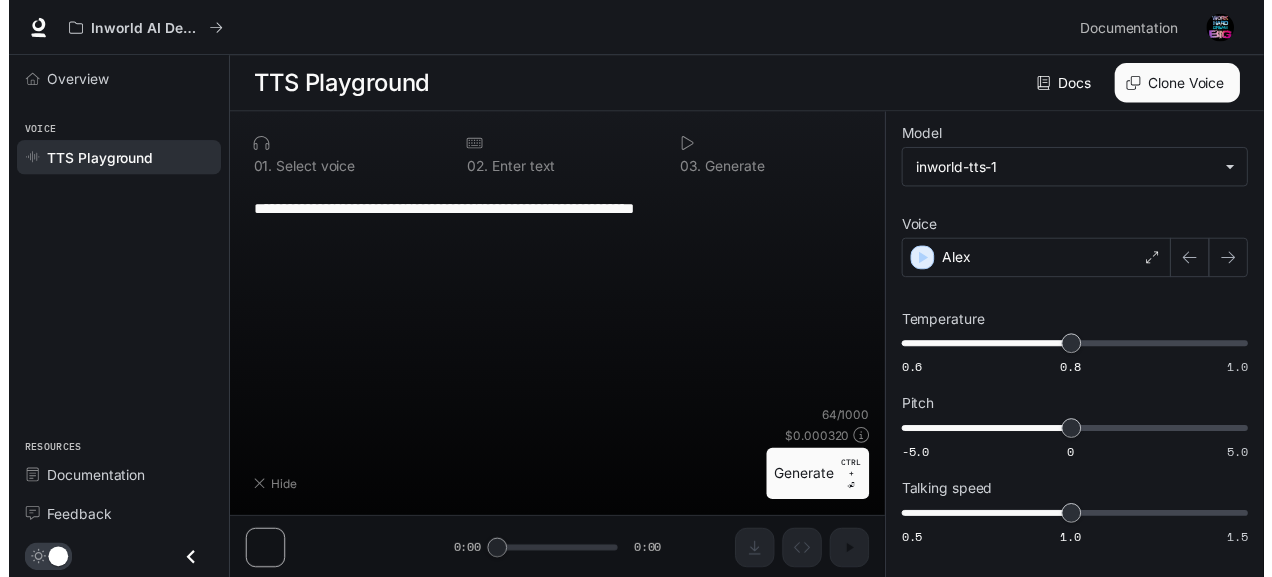 scroll, scrollTop: 1, scrollLeft: 0, axis: vertical 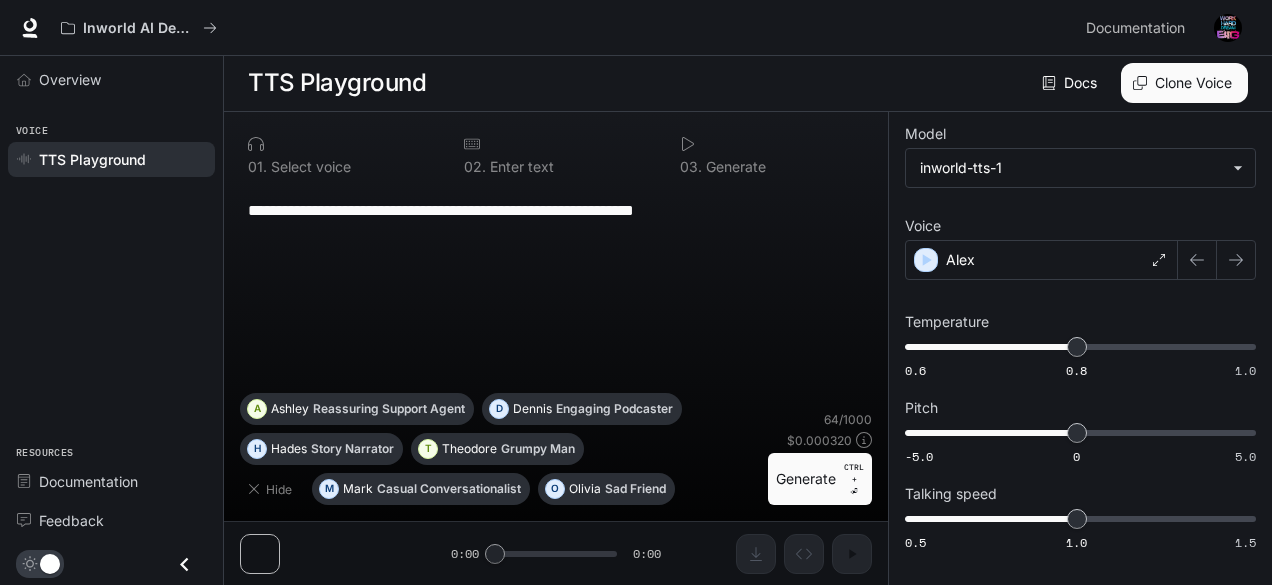 drag, startPoint x: 554, startPoint y: 198, endPoint x: 219, endPoint y: 197, distance: 335.0015 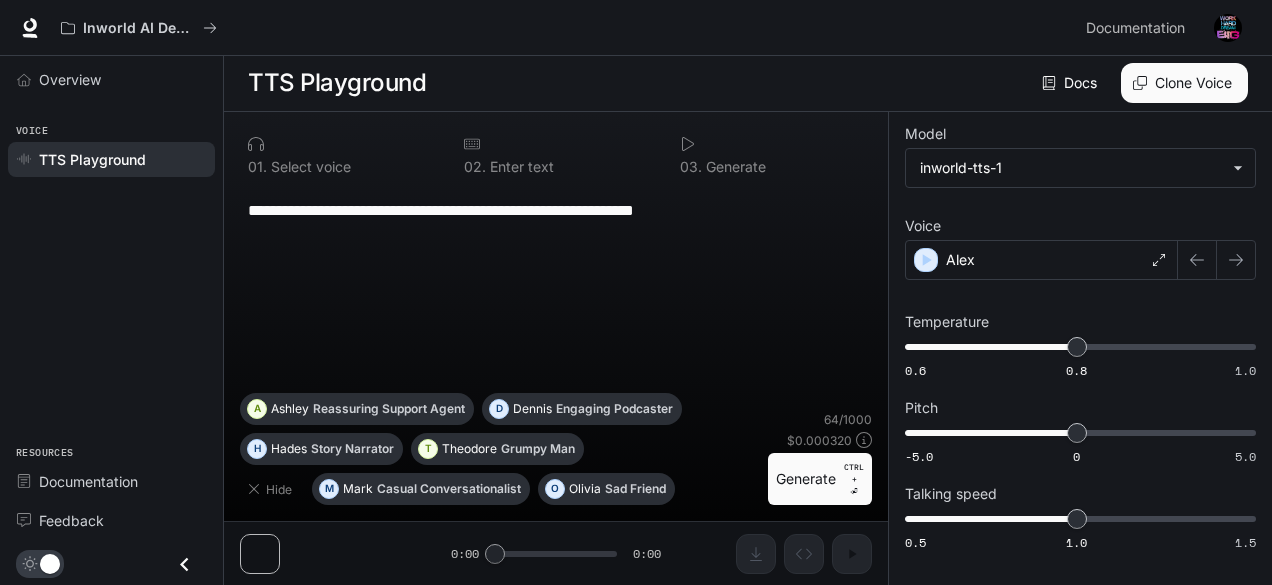 paste on "**********" 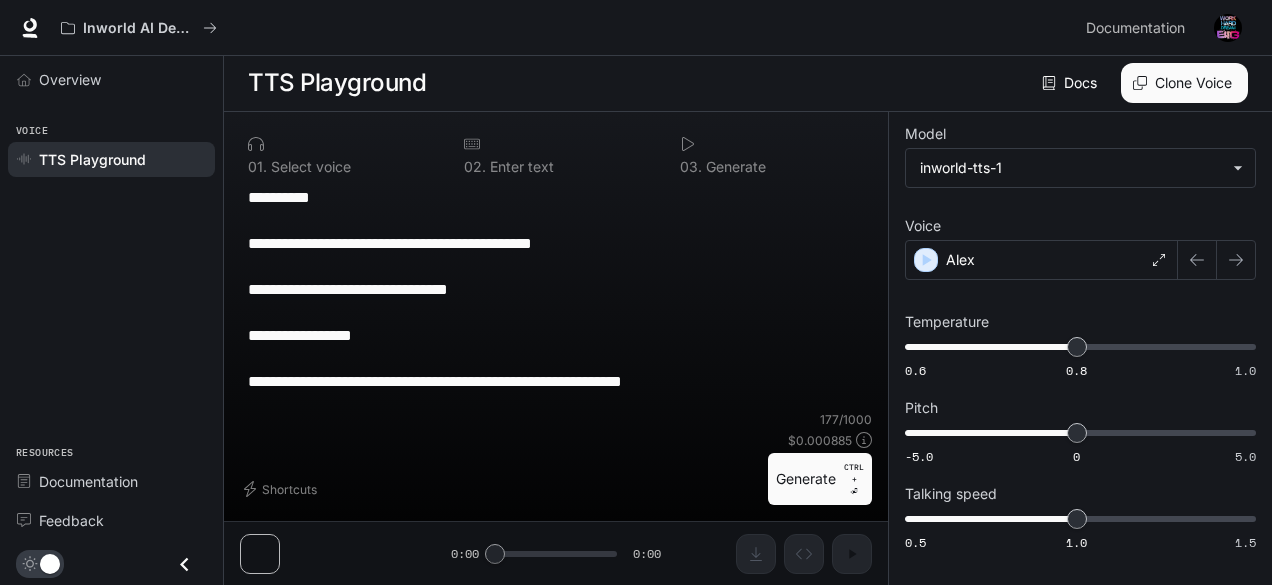 type on "**********" 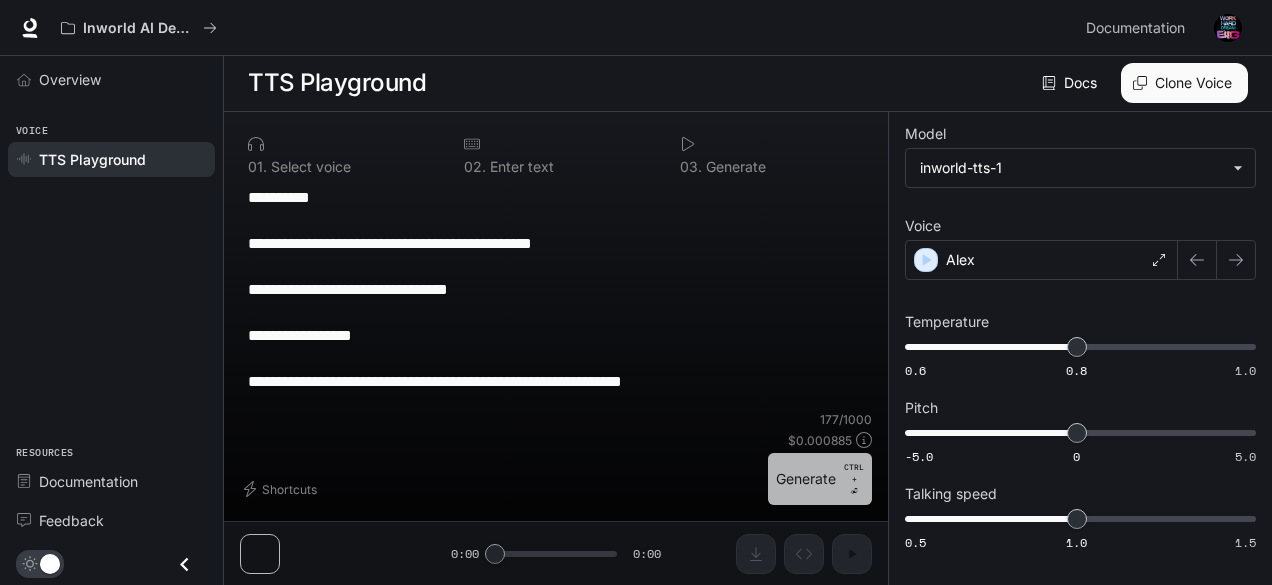 click on "Generate CTRL +  ⏎" at bounding box center (820, 479) 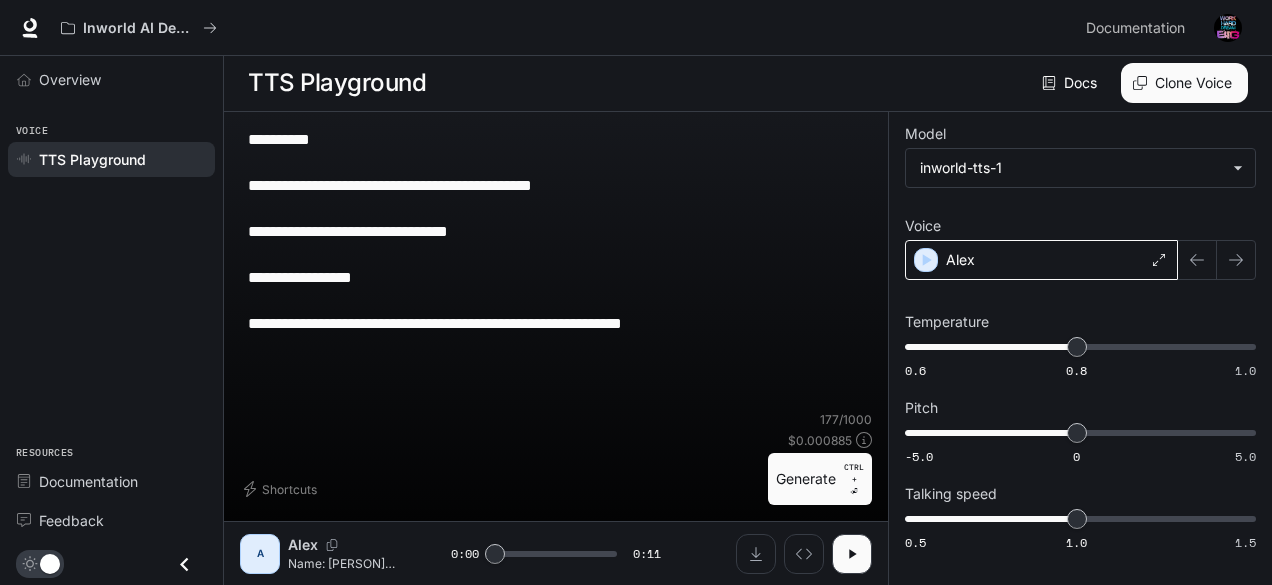 click at bounding box center [1159, 260] 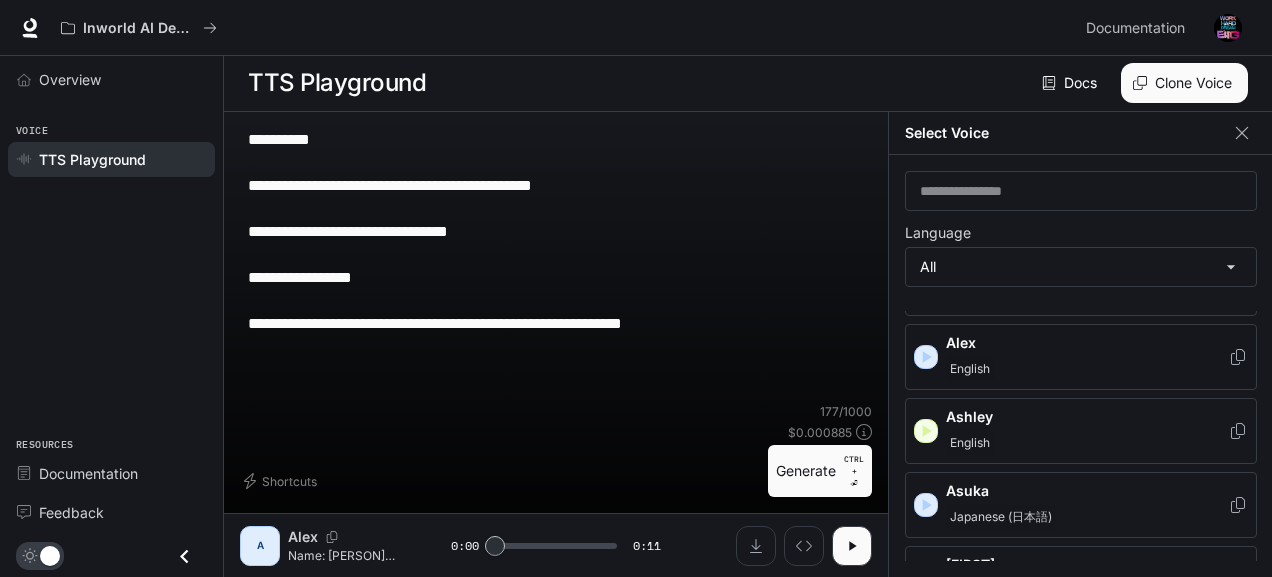 scroll, scrollTop: 100, scrollLeft: 0, axis: vertical 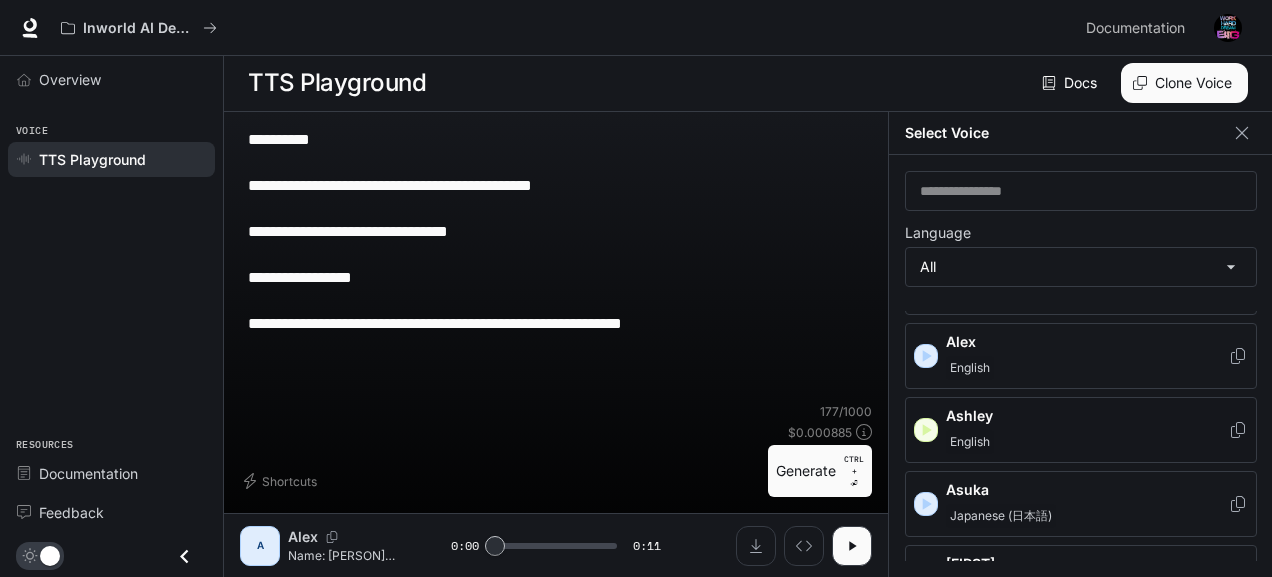 click on "Ashley" at bounding box center [1087, 268] 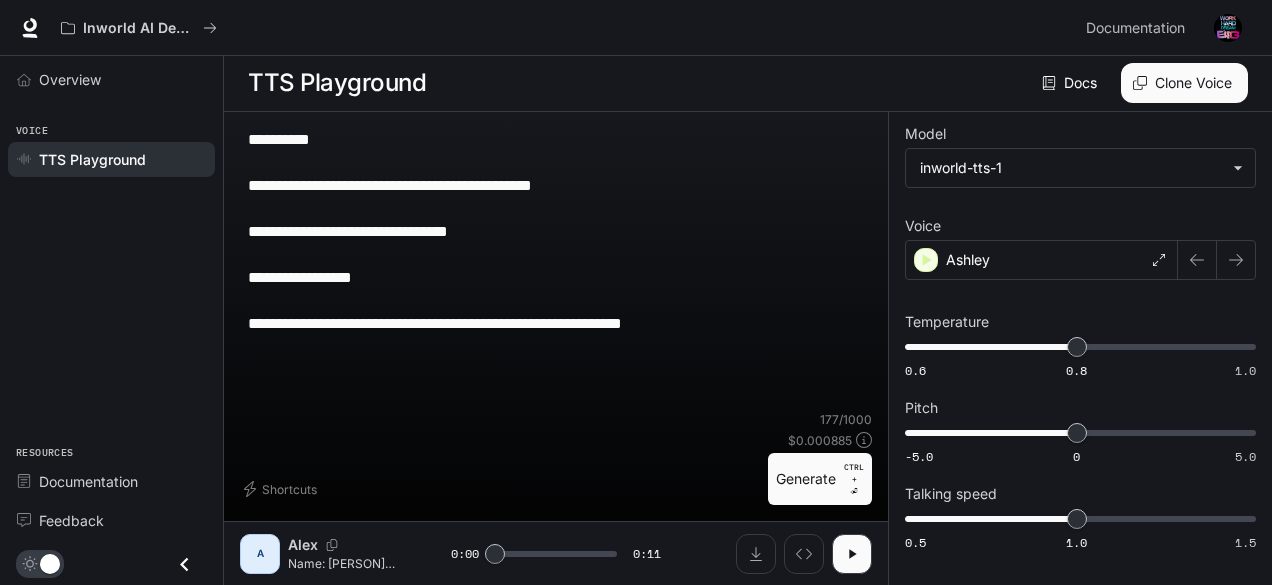 click on "A [PERSON] Name: [PERSON]
Role: “AI assistant to the last human explorer”
Personality: Calm, witty, helpful
Example dialogue:
“That door? You'll need the code I hid in the satellite logs.” 0:00 0:11" at bounding box center [556, 553] 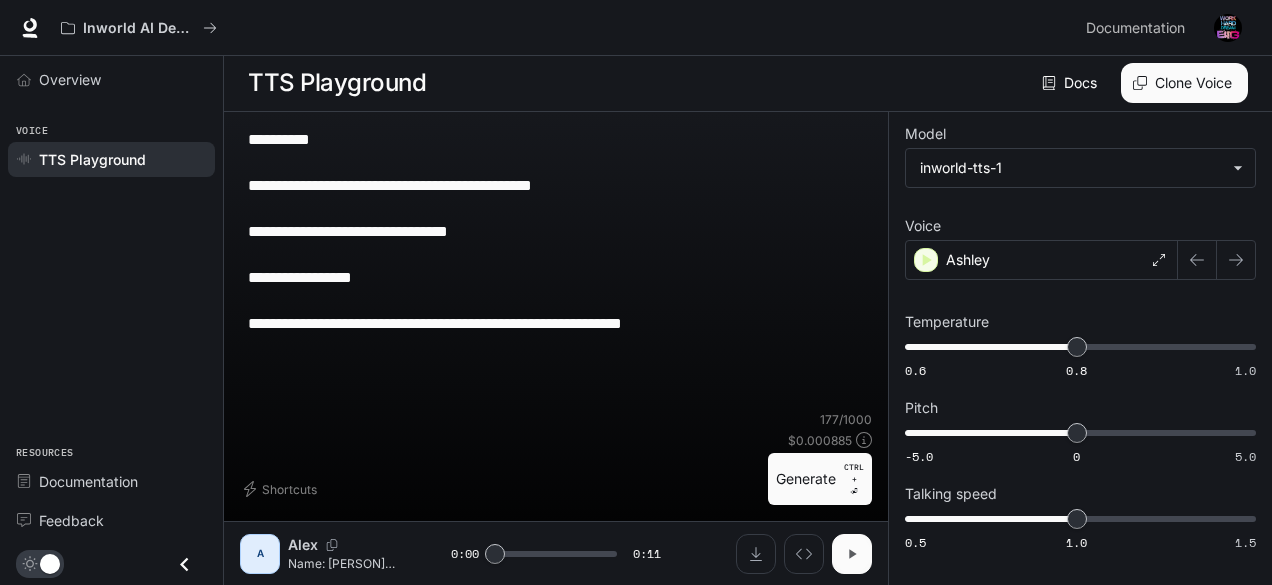 click at bounding box center (852, 554) 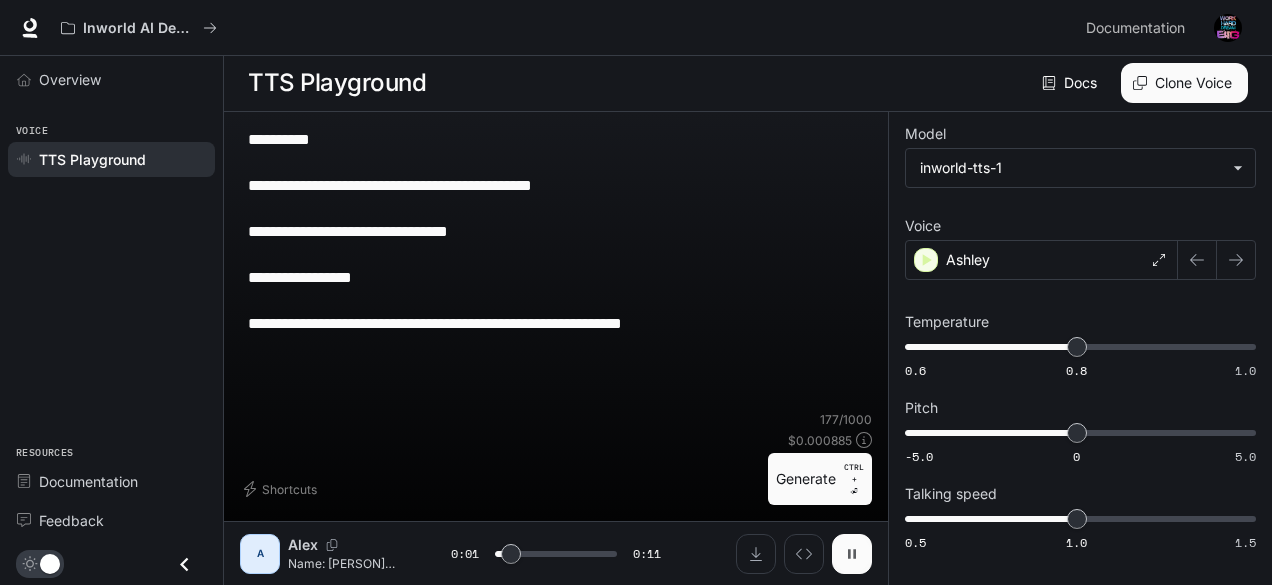 click at bounding box center [852, 553] 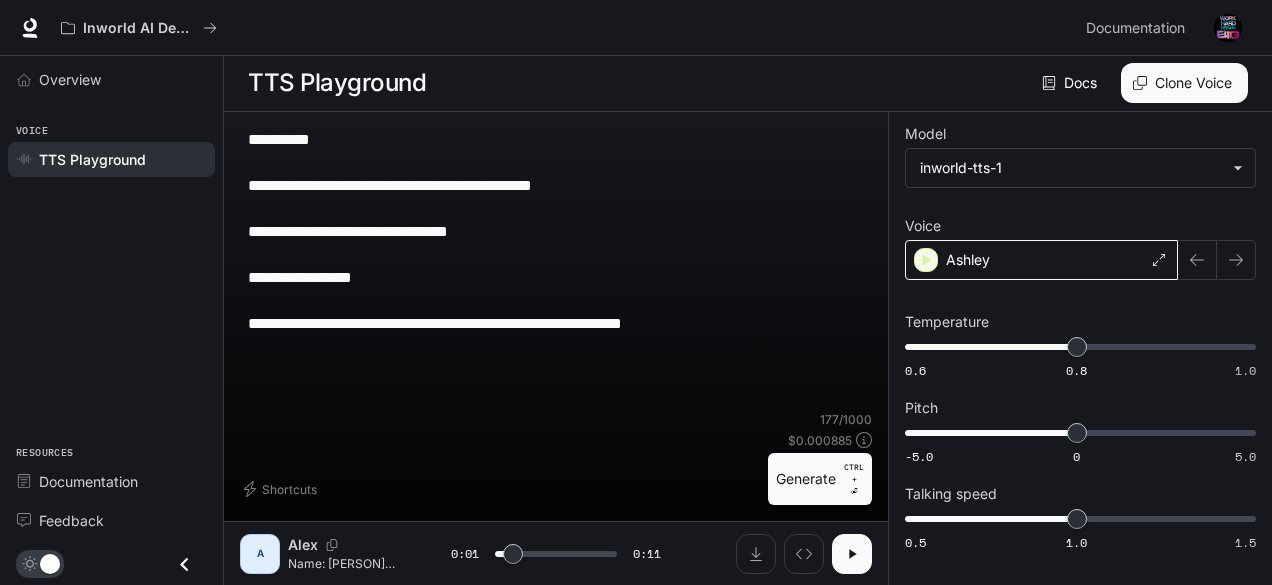 click on "Ashley" at bounding box center (1041, 260) 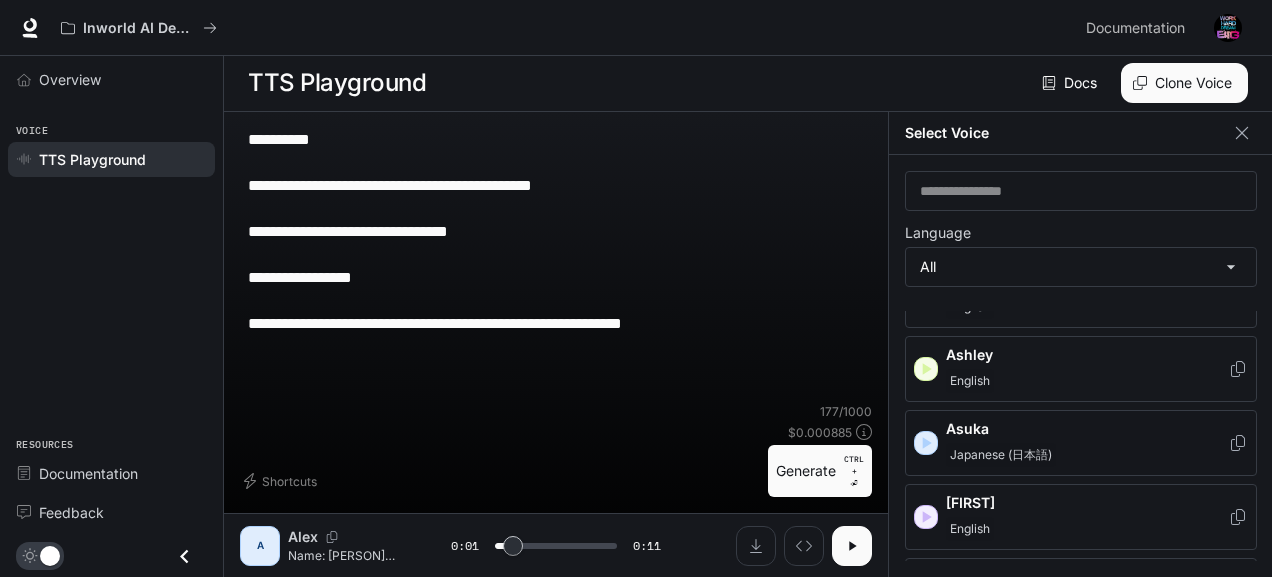 scroll, scrollTop: 200, scrollLeft: 0, axis: vertical 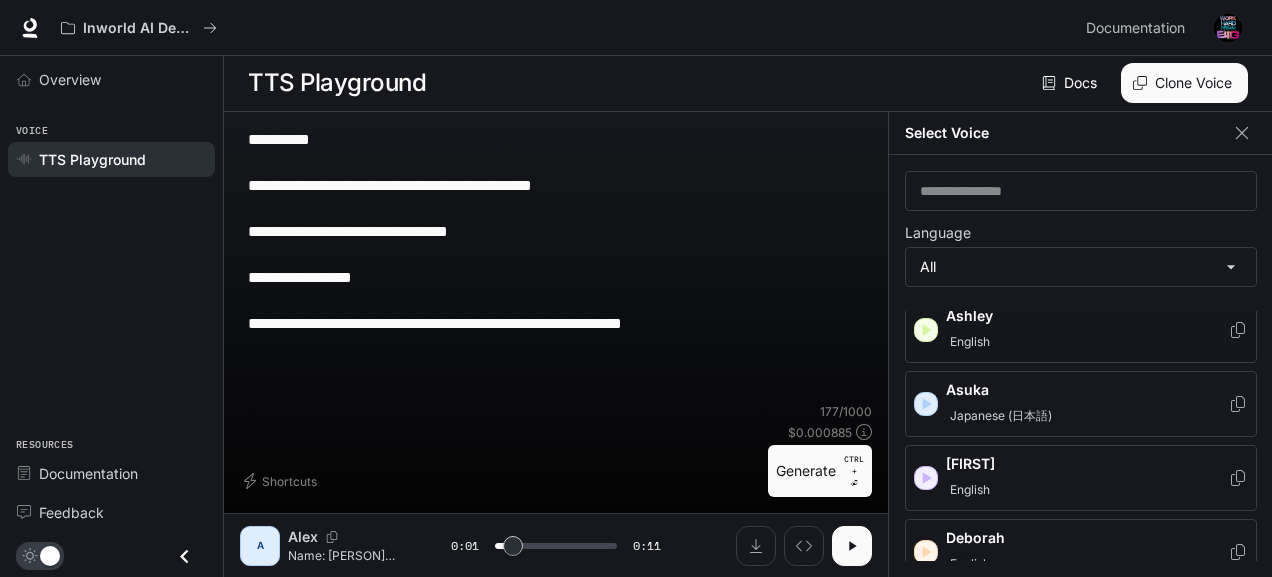 click on "English" at bounding box center [1000, 194] 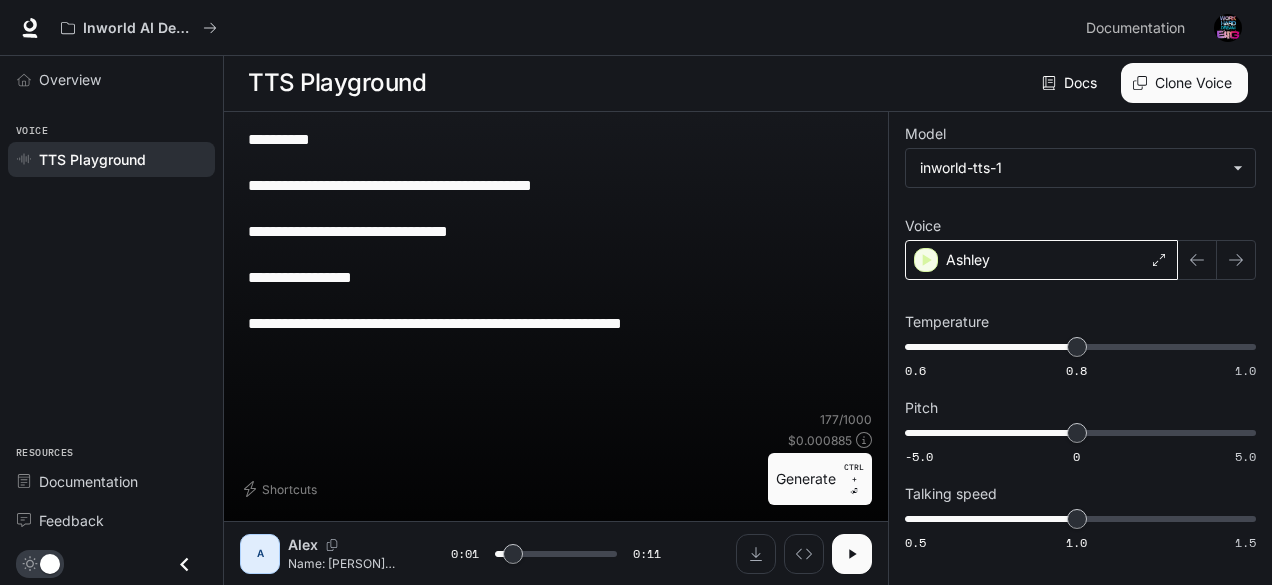 click on "Ashley" at bounding box center [1041, 260] 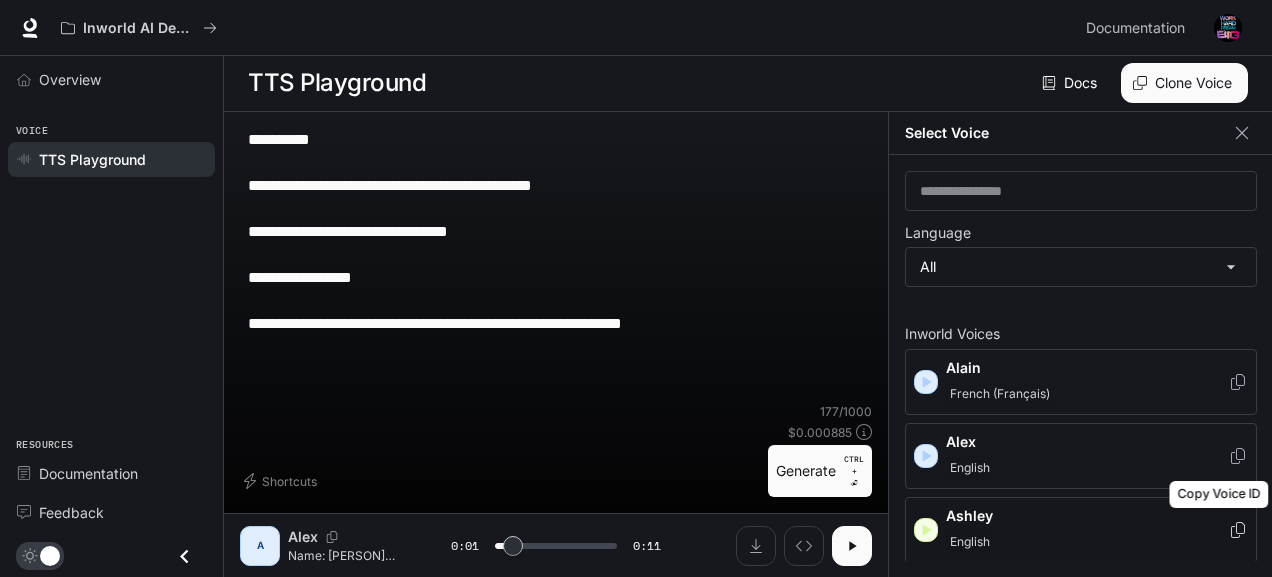 click at bounding box center (1238, 382) 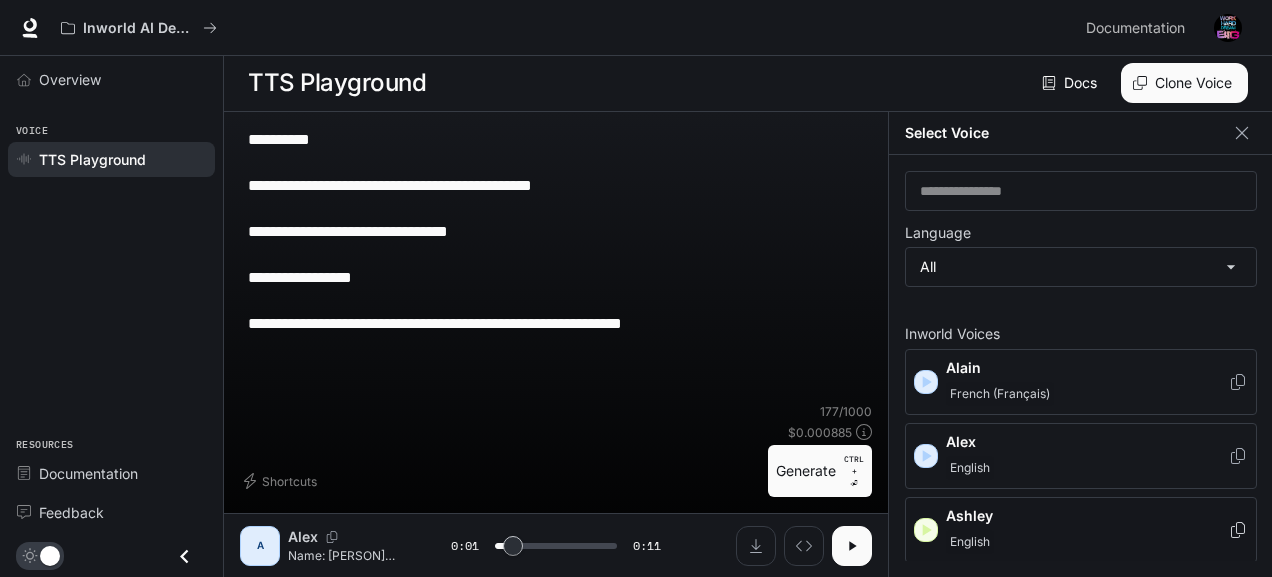 click on "A" at bounding box center (260, 546) 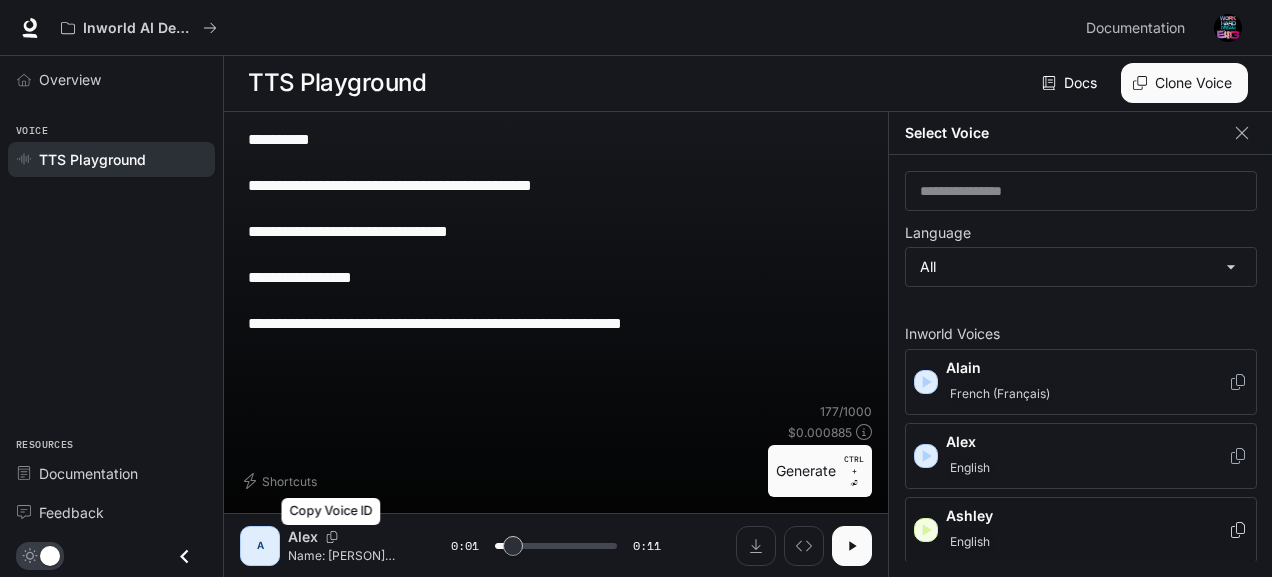 click at bounding box center (332, 537) 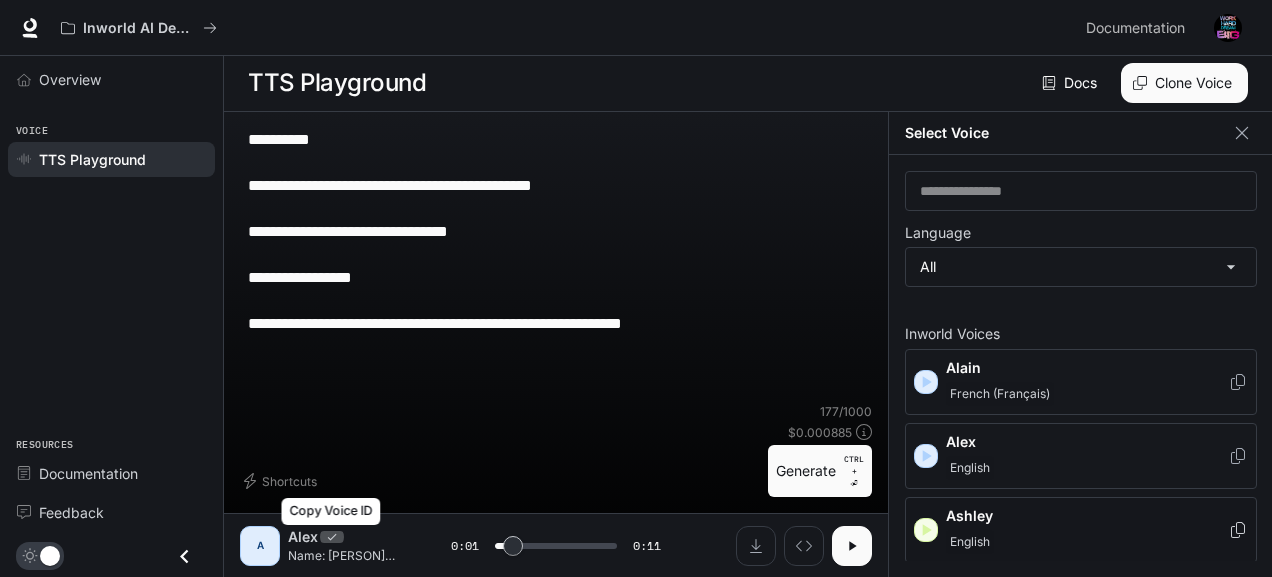 click at bounding box center (332, 537) 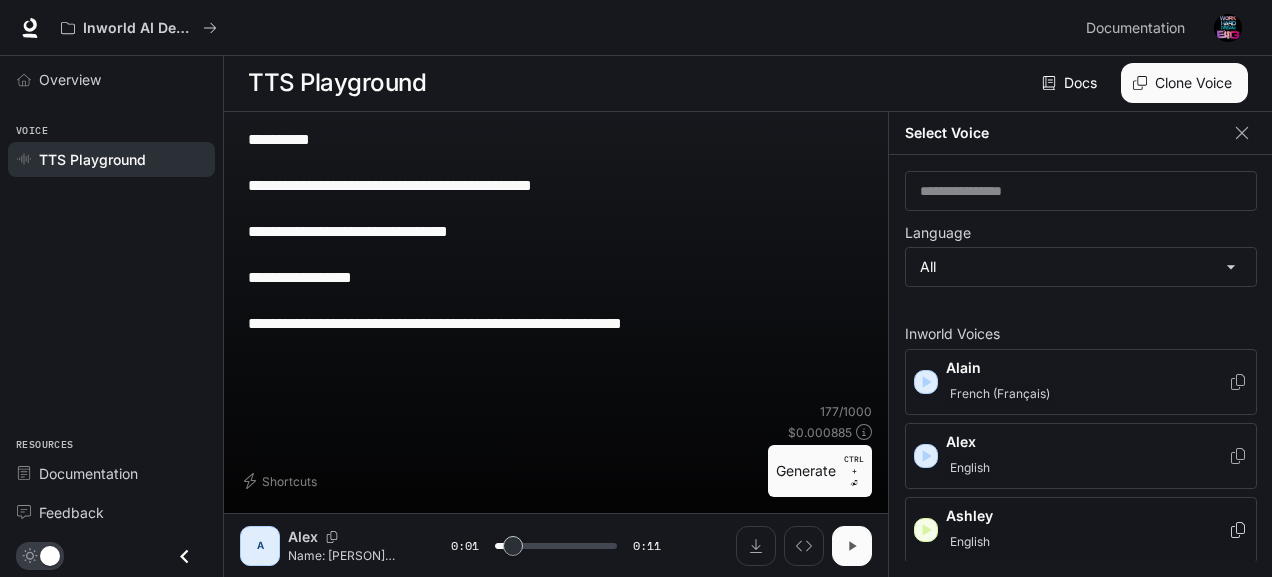 click at bounding box center [852, 546] 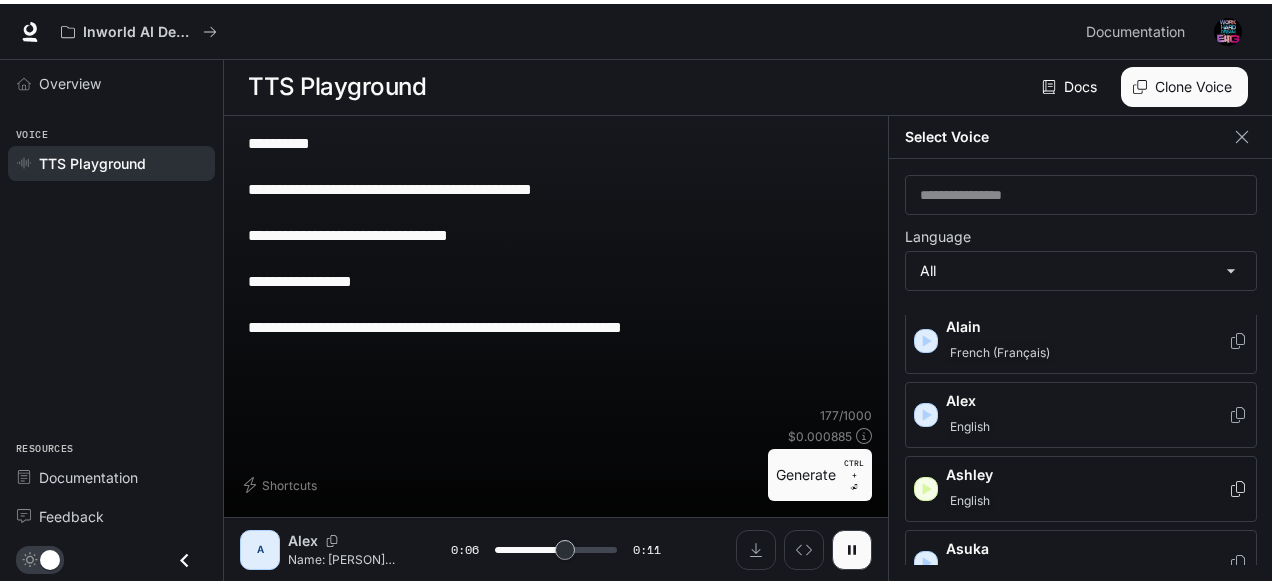 scroll, scrollTop: 100, scrollLeft: 0, axis: vertical 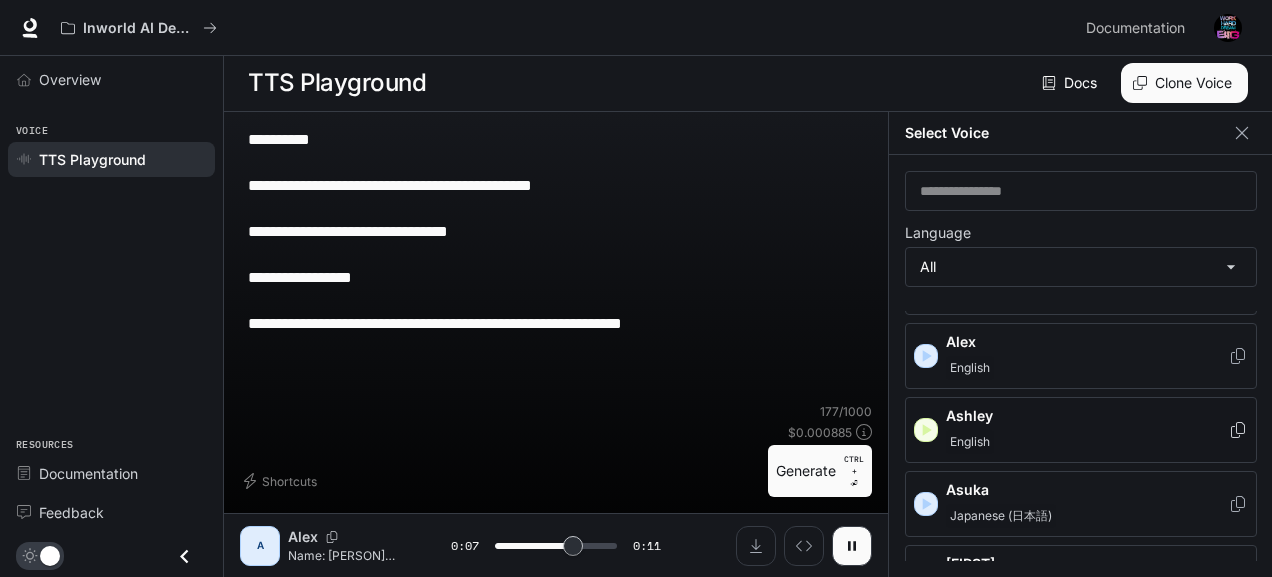 click on "English" at bounding box center [1000, 294] 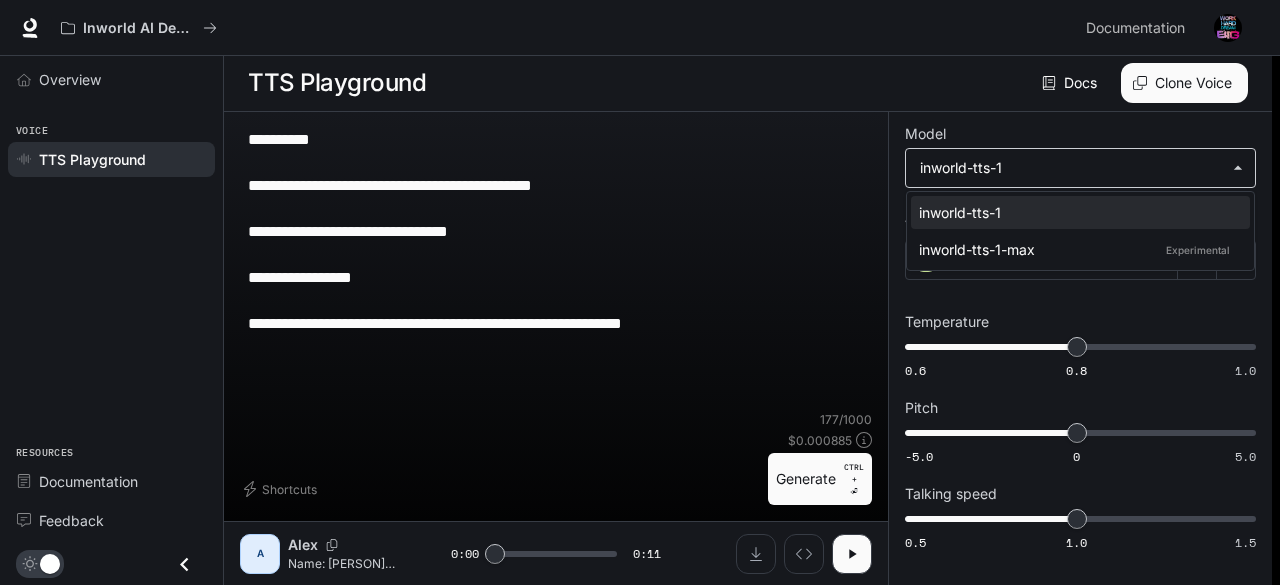 click on "**********" at bounding box center [640, 292] 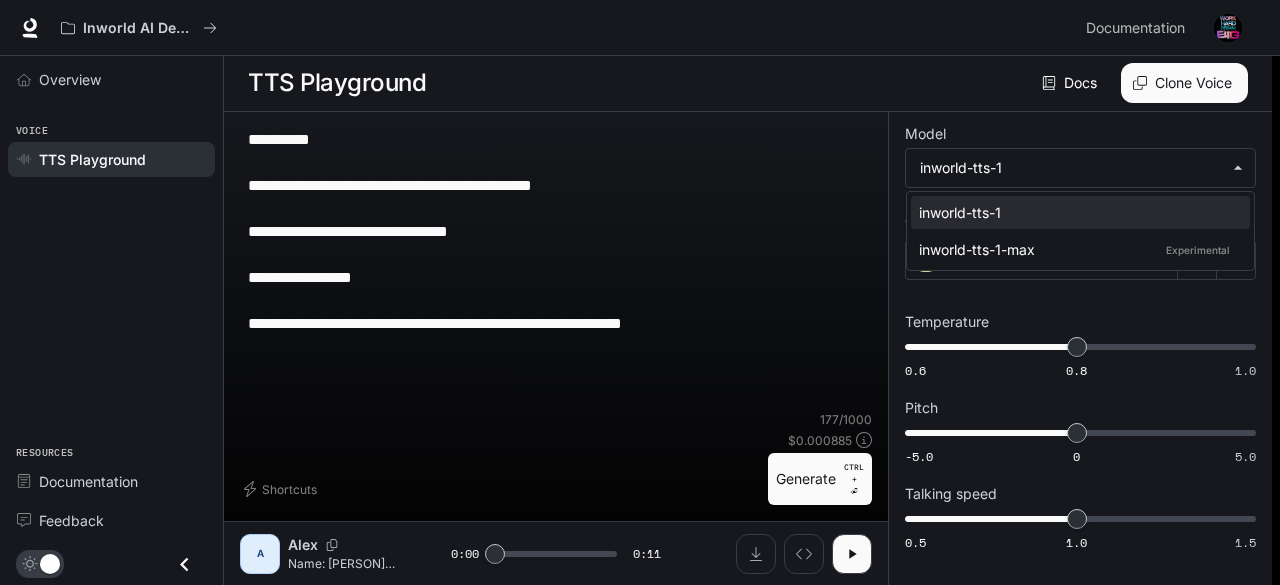 click at bounding box center (640, 292) 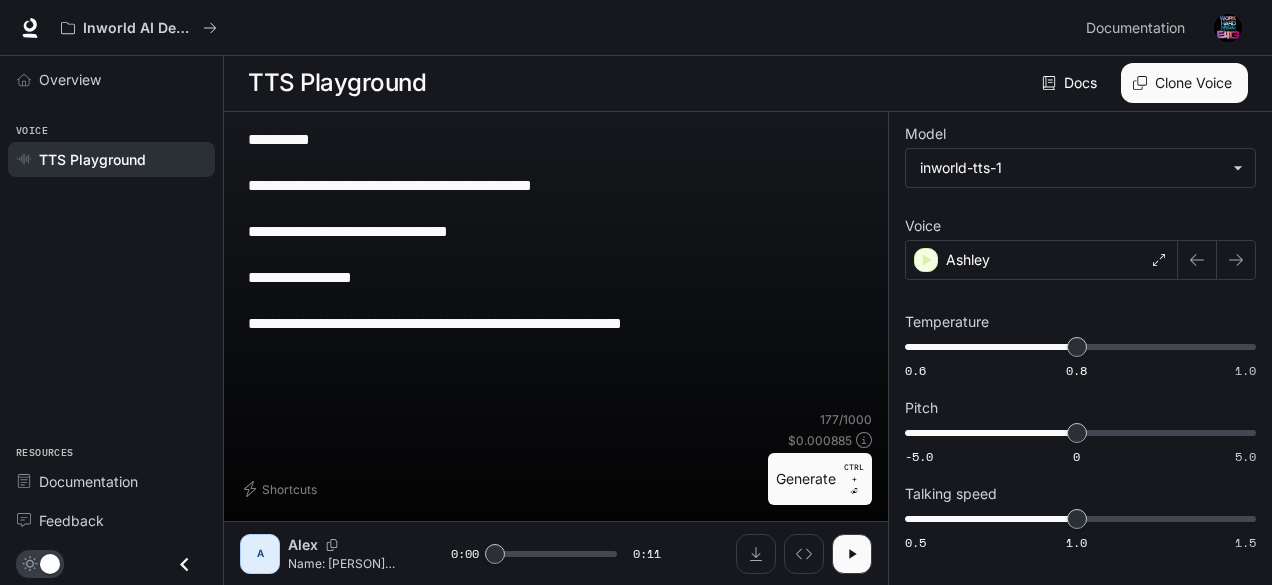 drag, startPoint x: 318, startPoint y: 557, endPoint x: 261, endPoint y: 561, distance: 57.14018 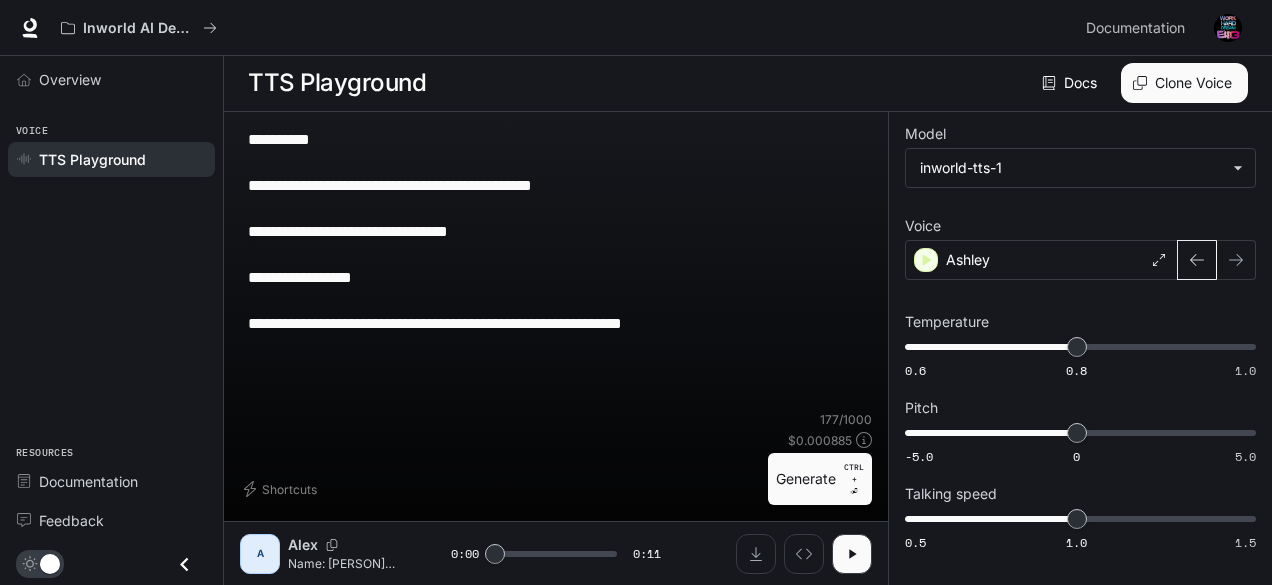 click at bounding box center [1197, 260] 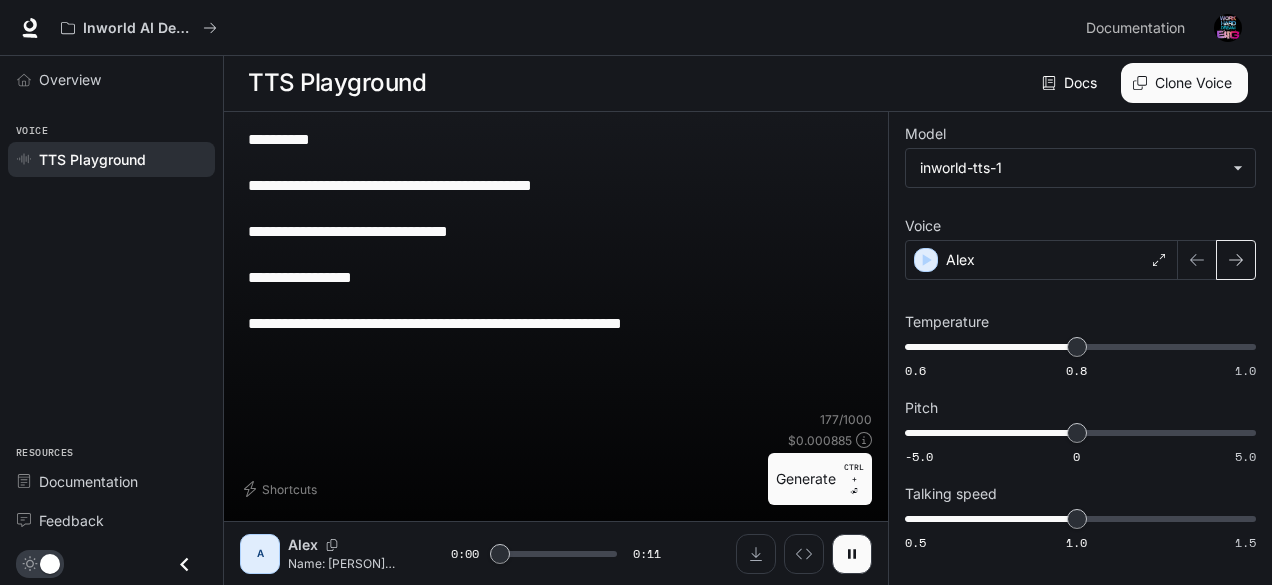 click at bounding box center [1236, 260] 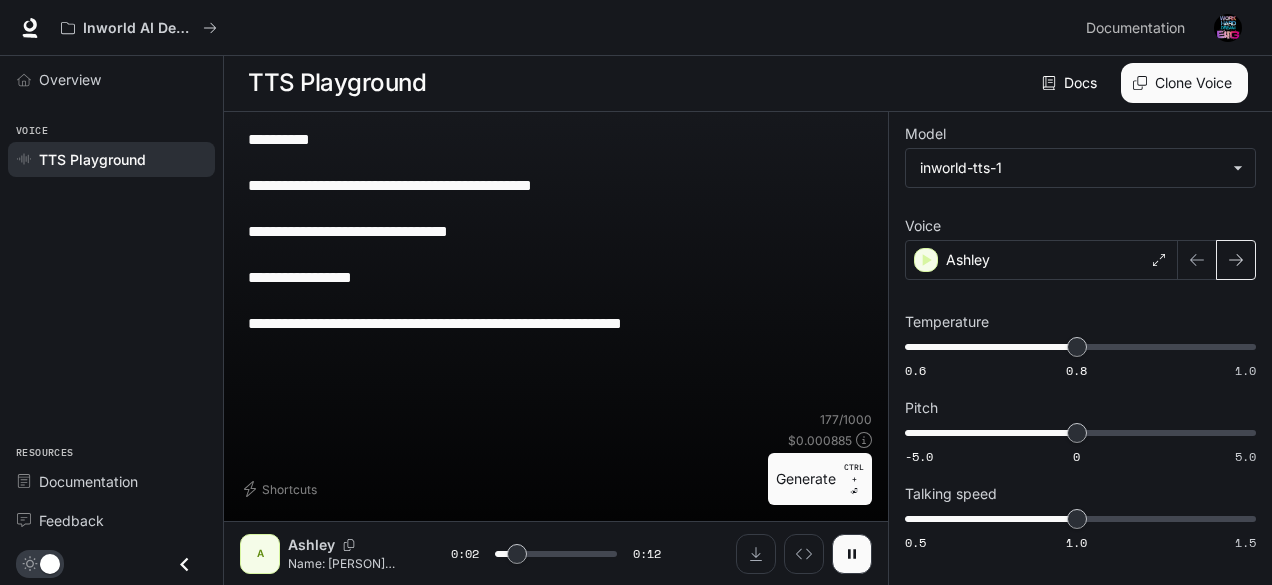click at bounding box center [1236, 260] 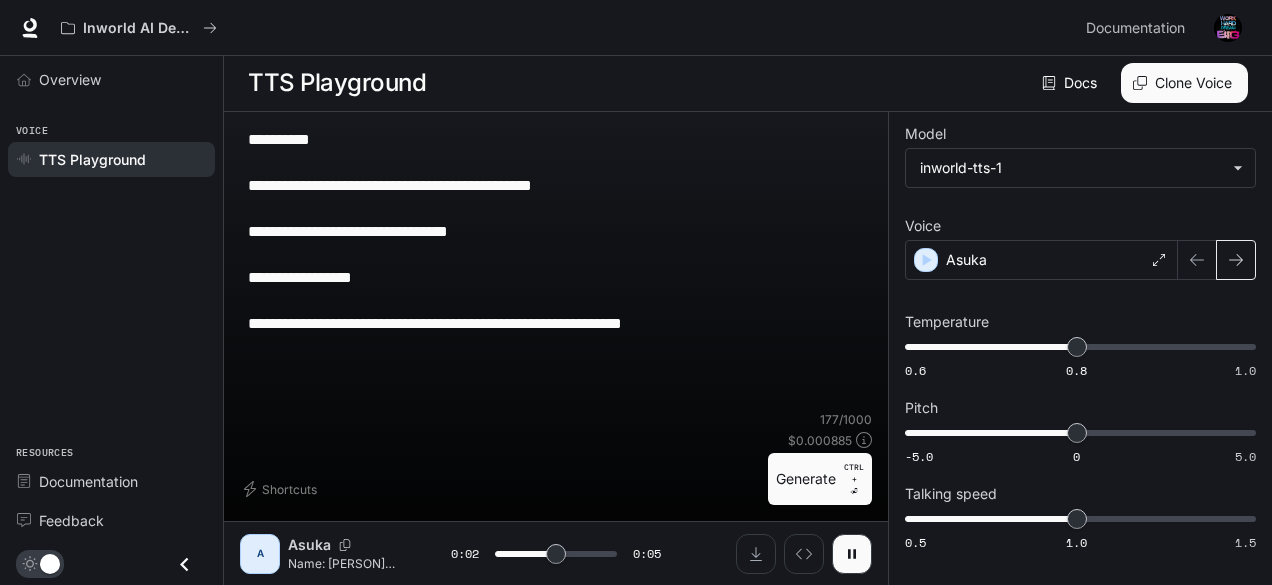 click at bounding box center (1236, 260) 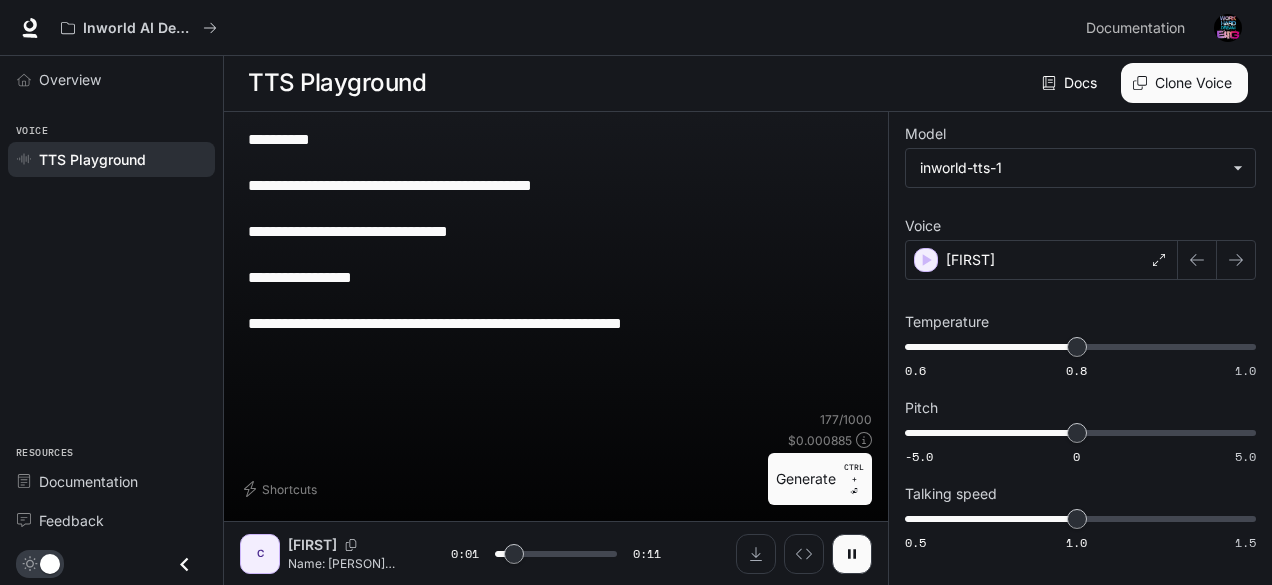 click at bounding box center [1236, 260] 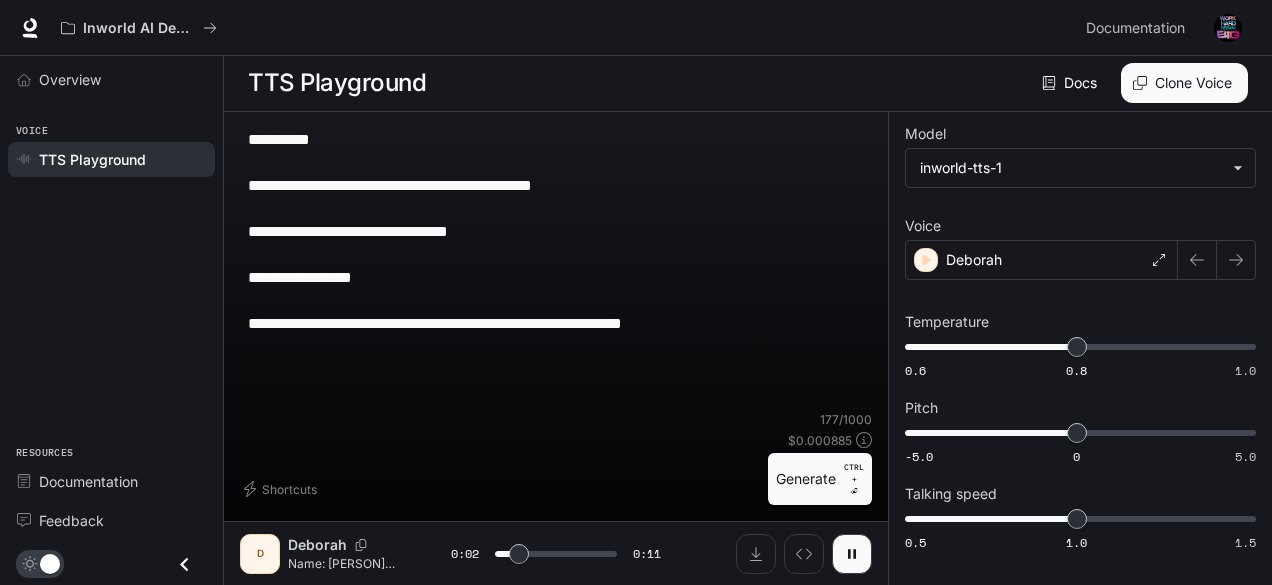click at bounding box center [1236, 260] 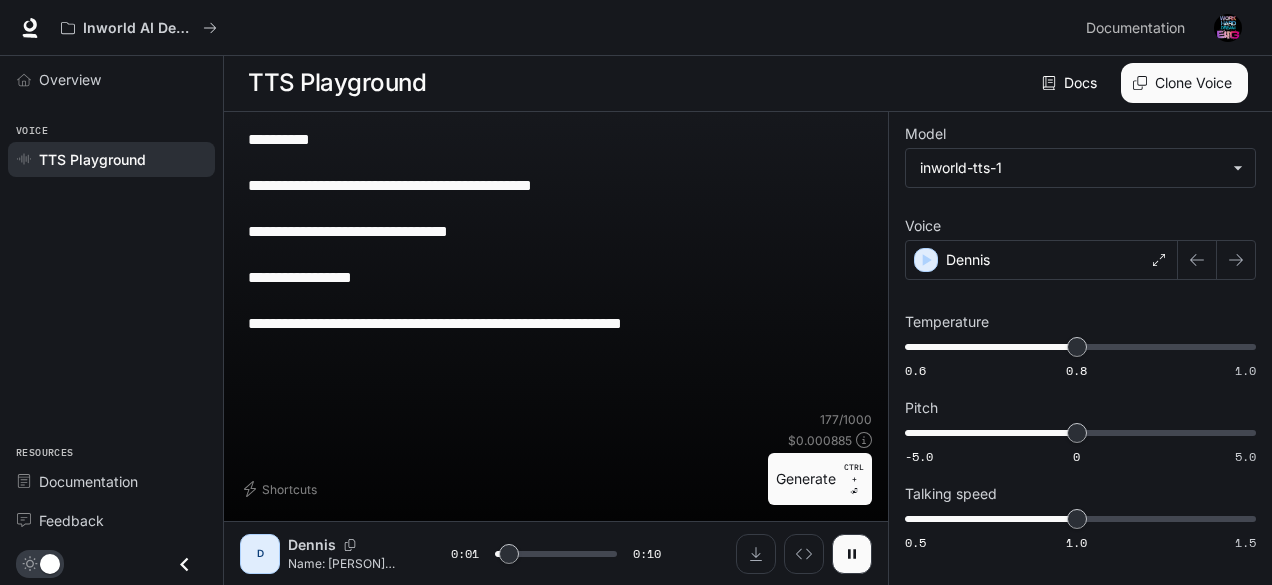 click at bounding box center (1236, 260) 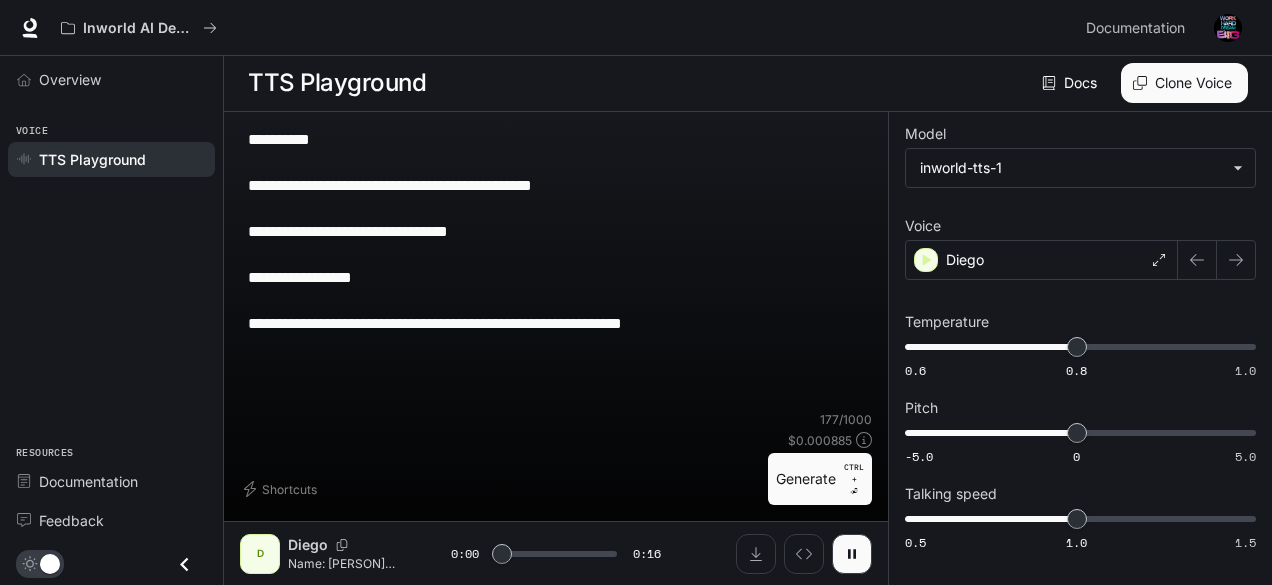 click at bounding box center [1236, 260] 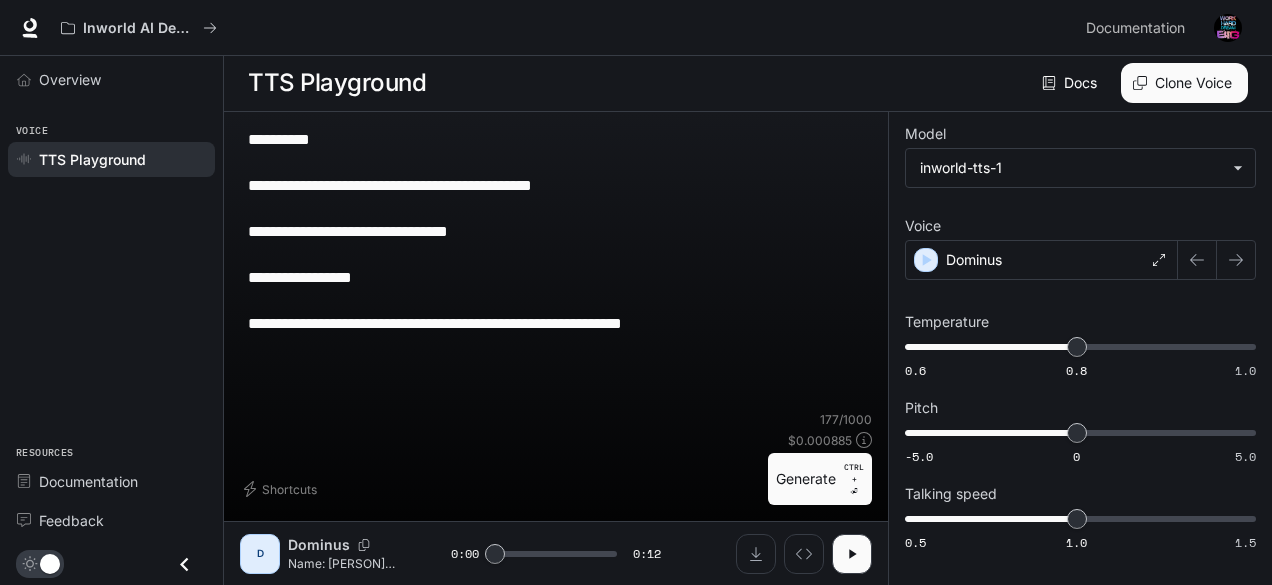 click at bounding box center [1236, 260] 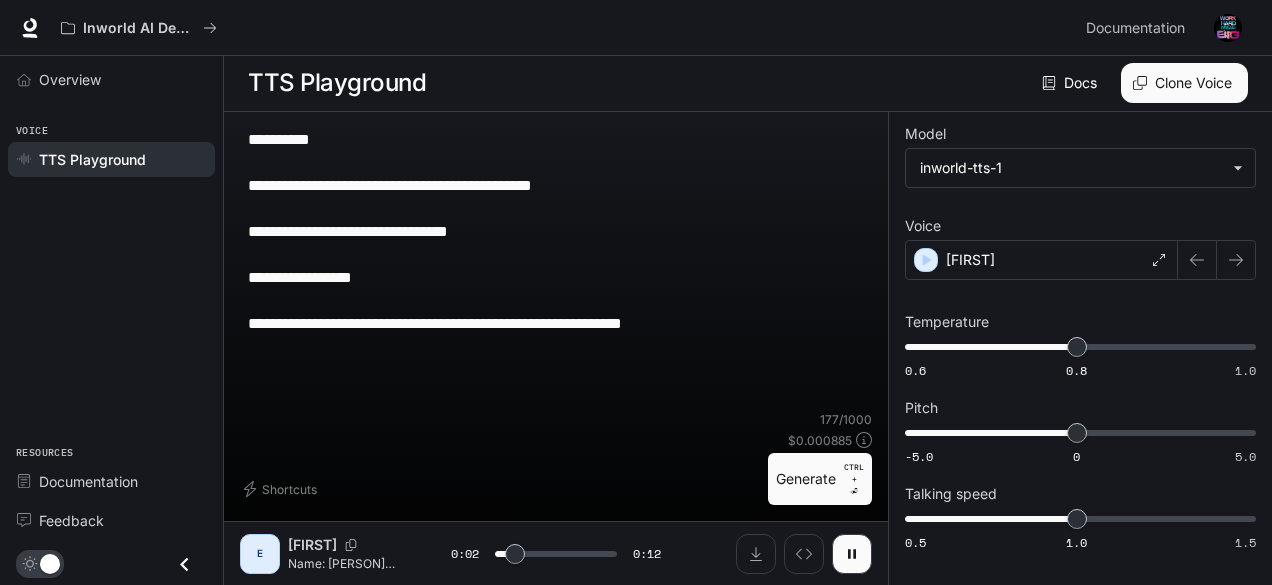 click at bounding box center (1236, 260) 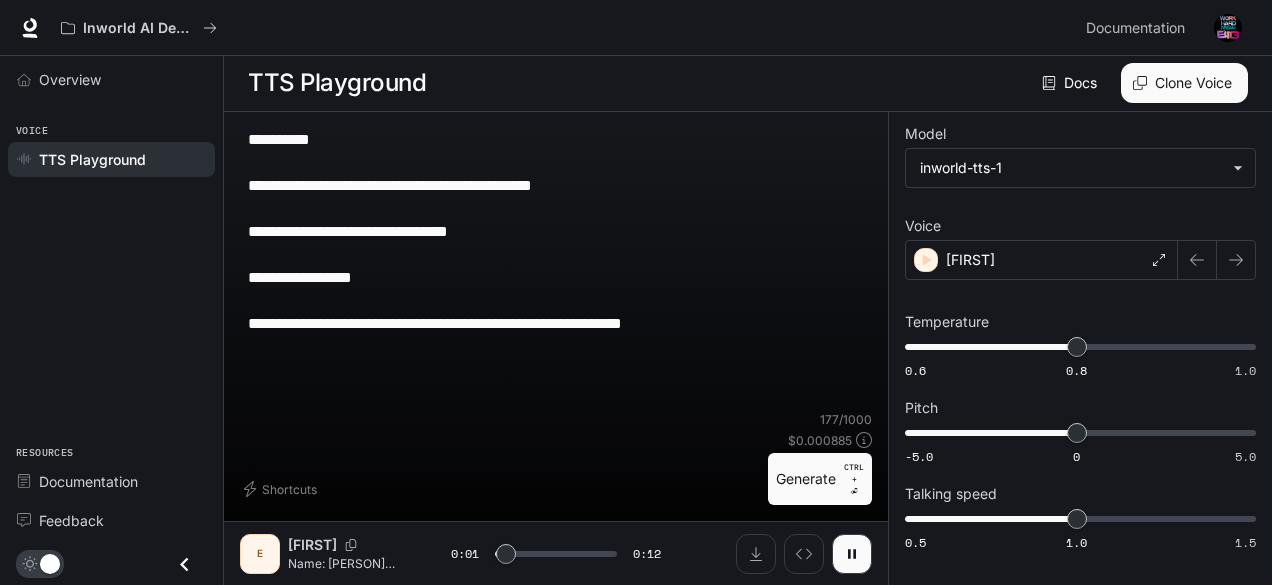 click at bounding box center [1236, 260] 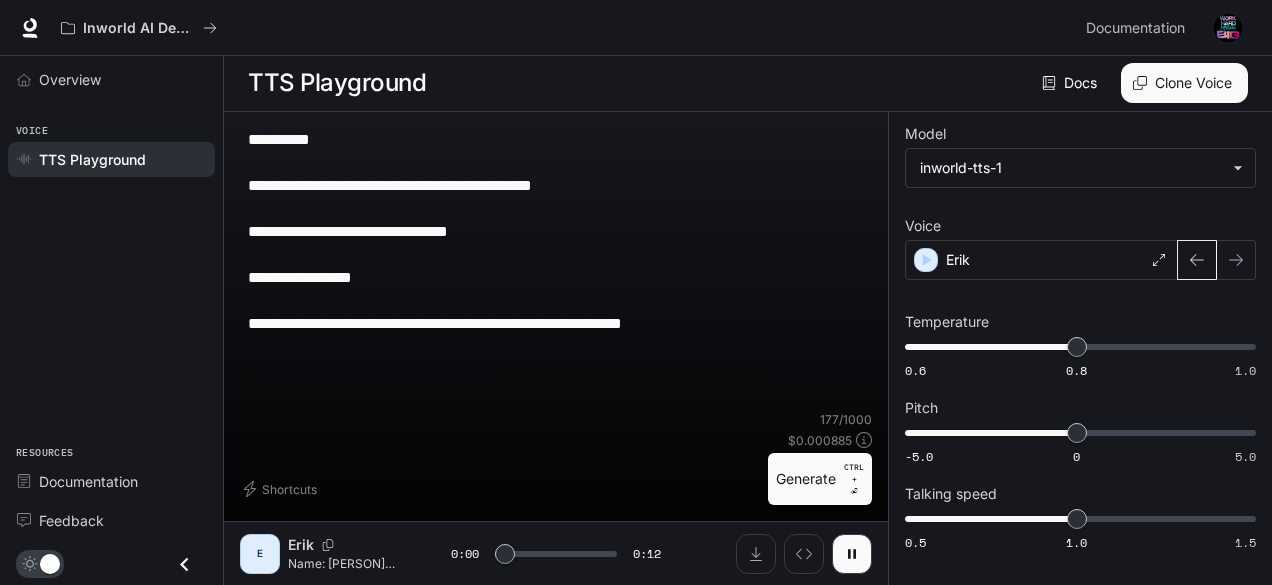 click at bounding box center (1197, 260) 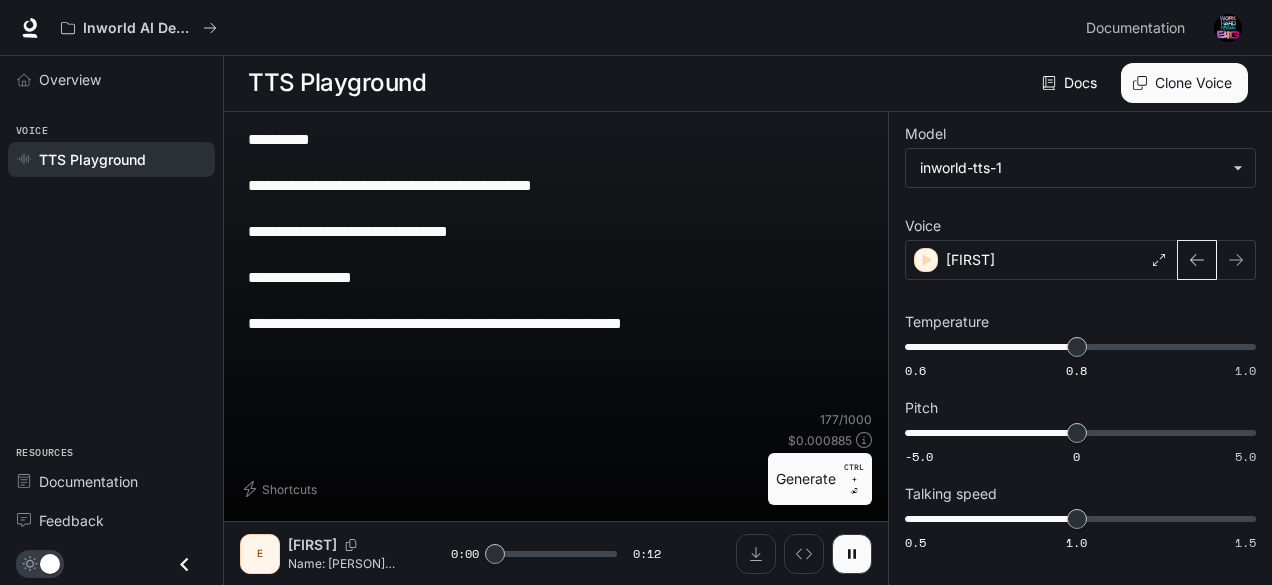 click at bounding box center [1197, 260] 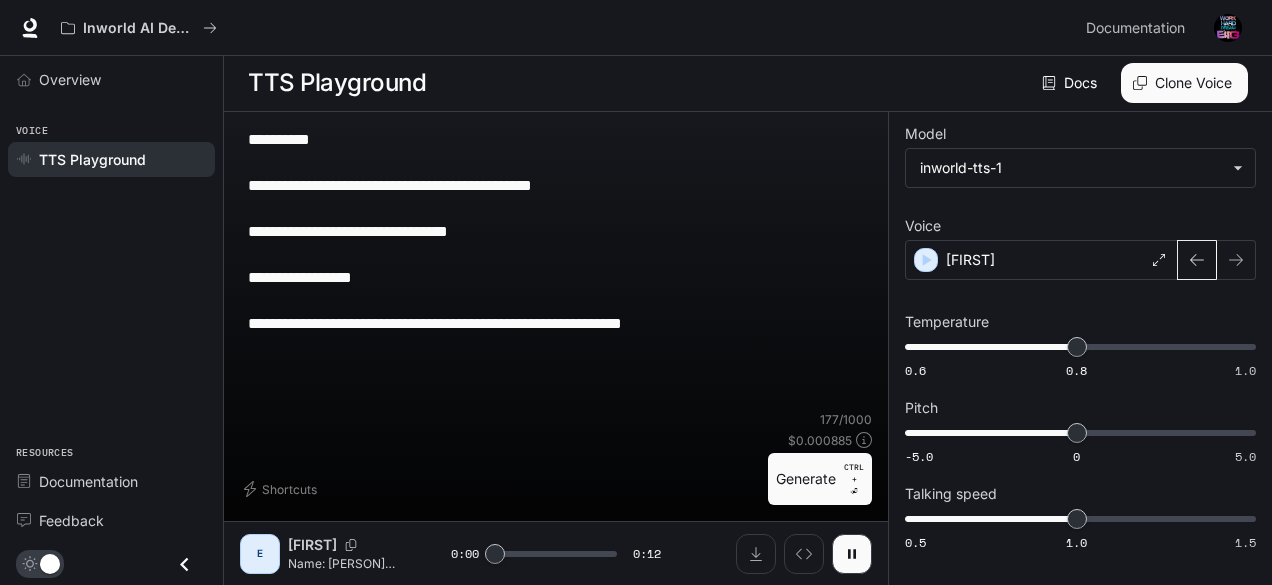 click at bounding box center [1197, 260] 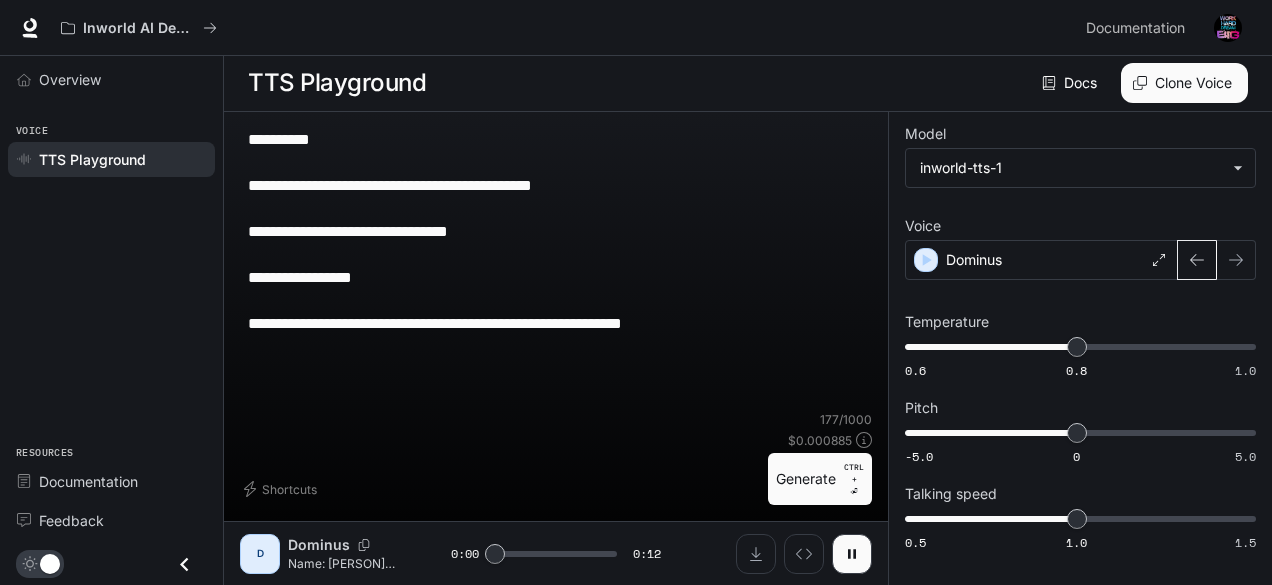 click at bounding box center [1197, 260] 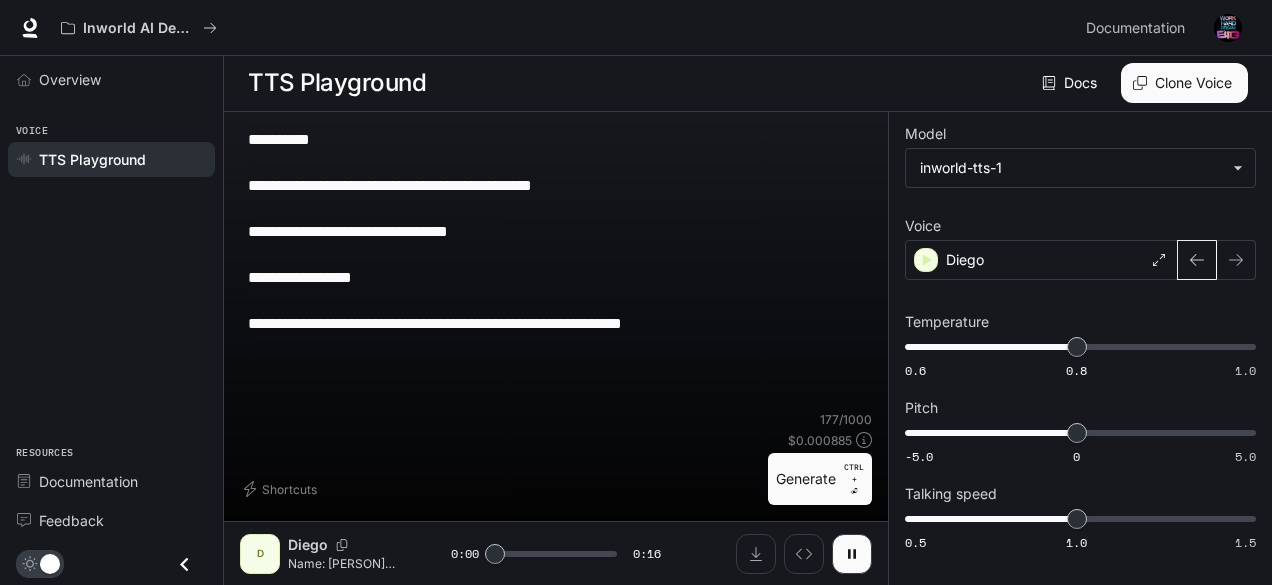 click at bounding box center (1197, 260) 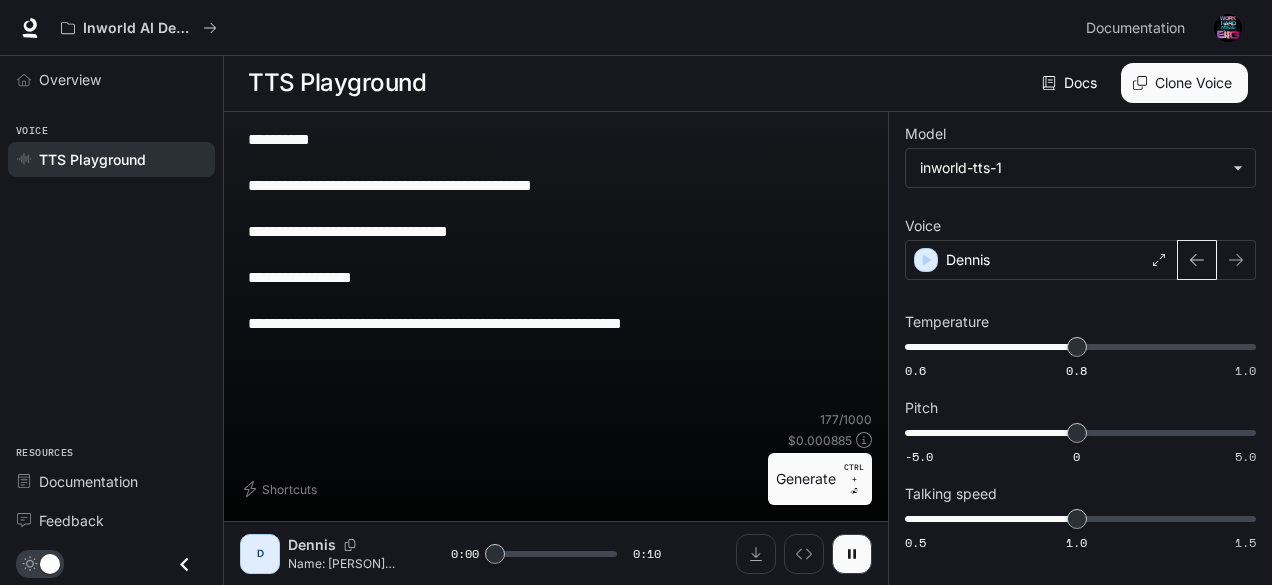 click at bounding box center (1197, 260) 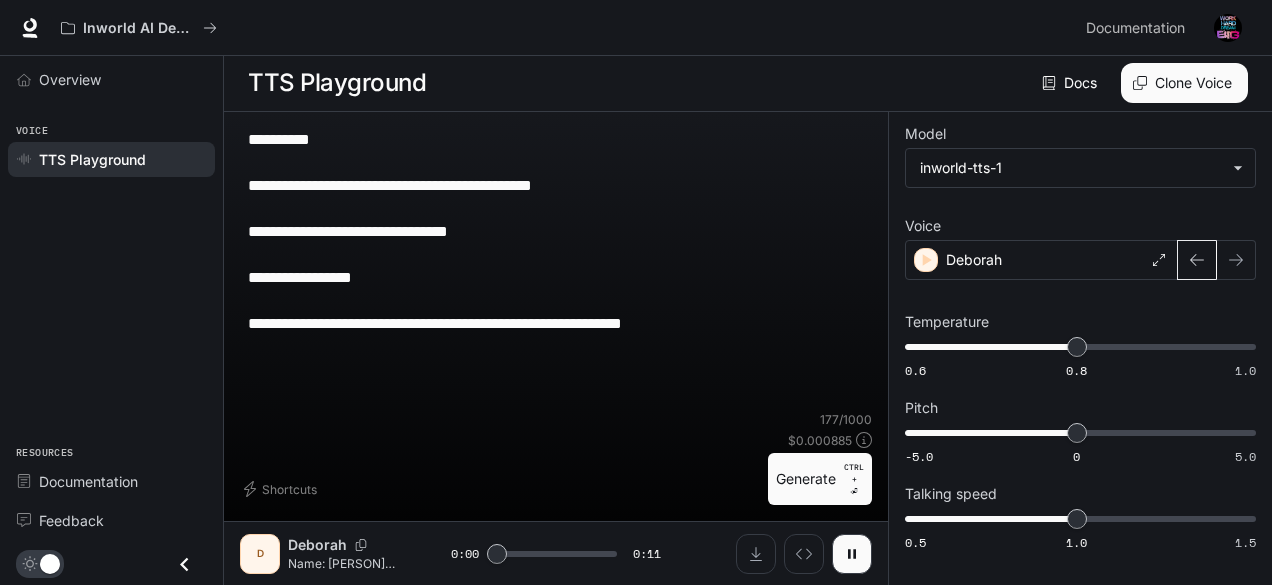 click at bounding box center (1197, 260) 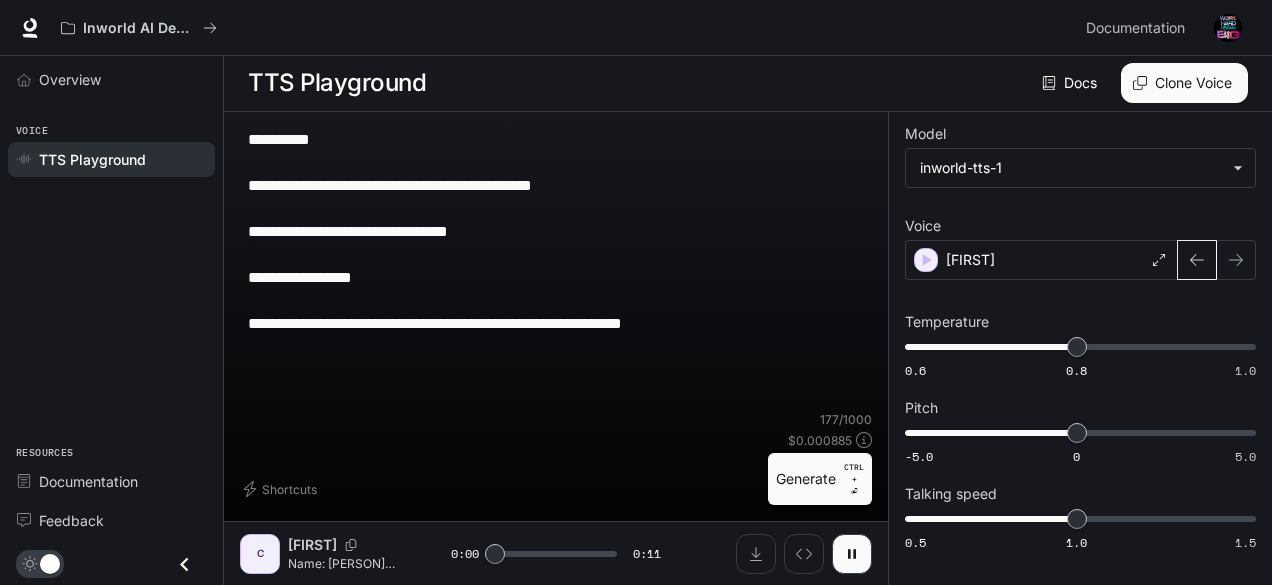 click at bounding box center [1197, 260] 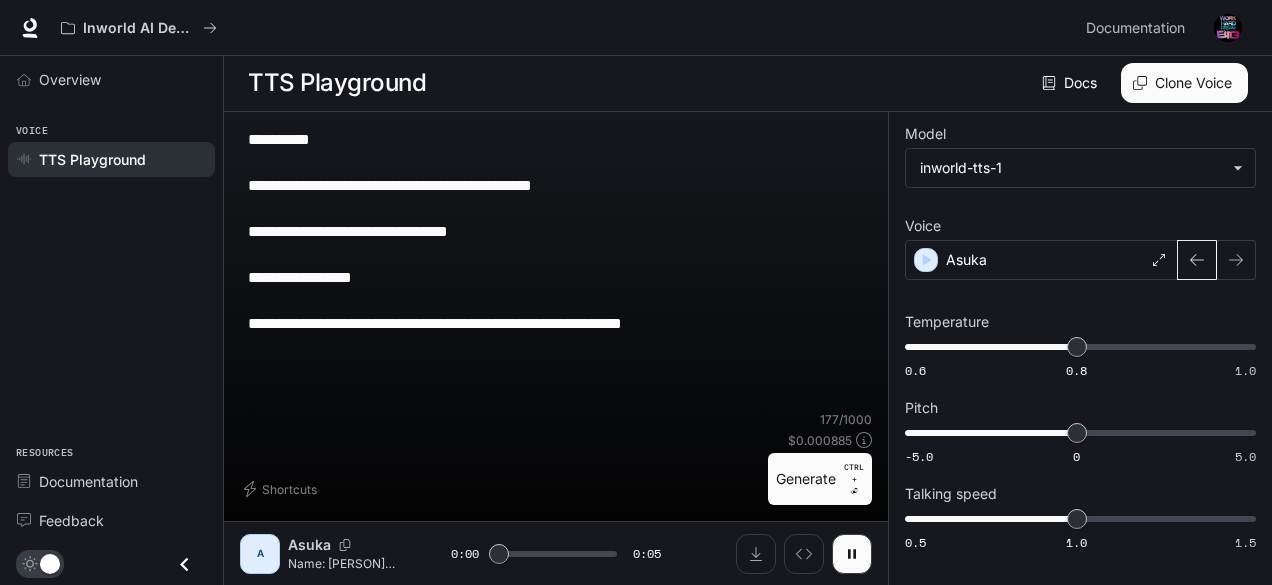 click at bounding box center (1197, 260) 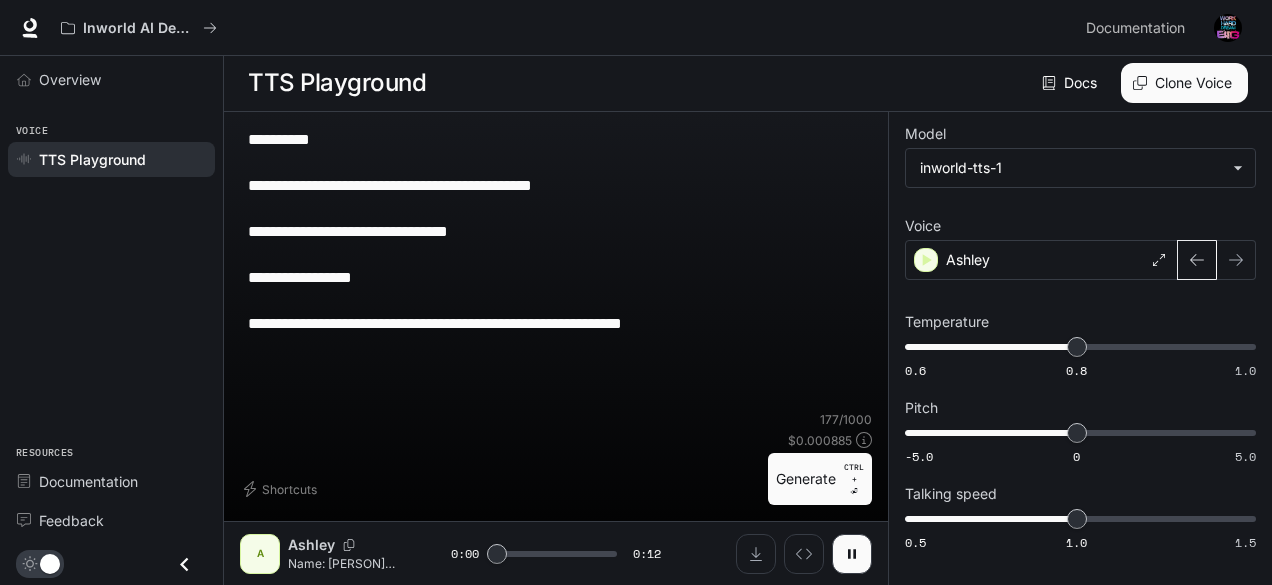 click at bounding box center (1197, 260) 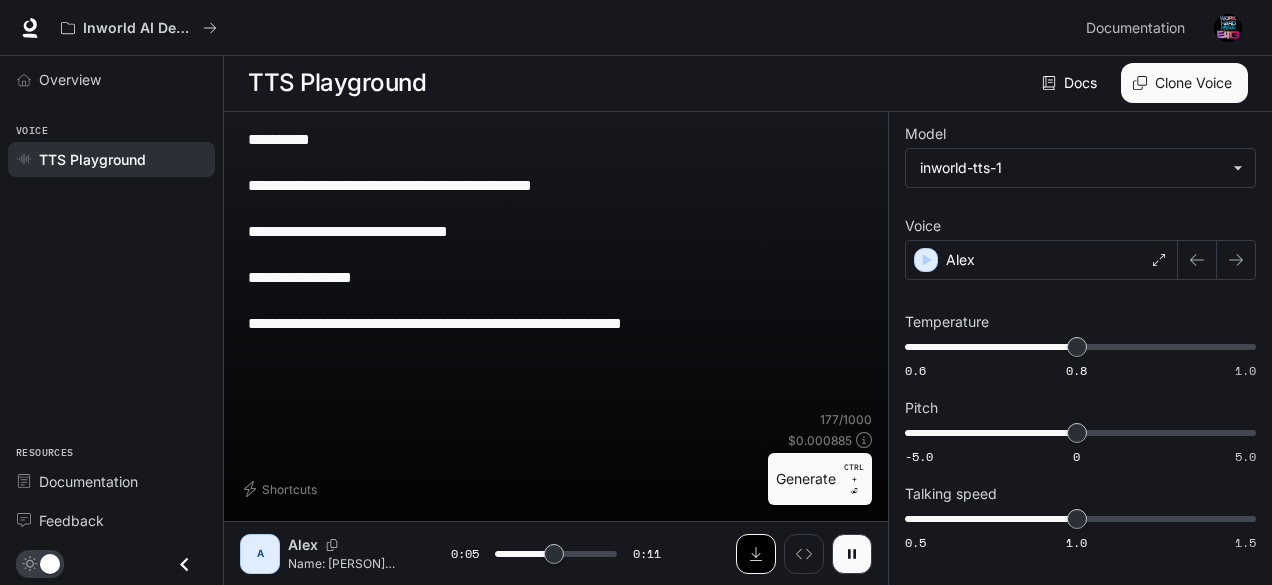 click at bounding box center (756, 554) 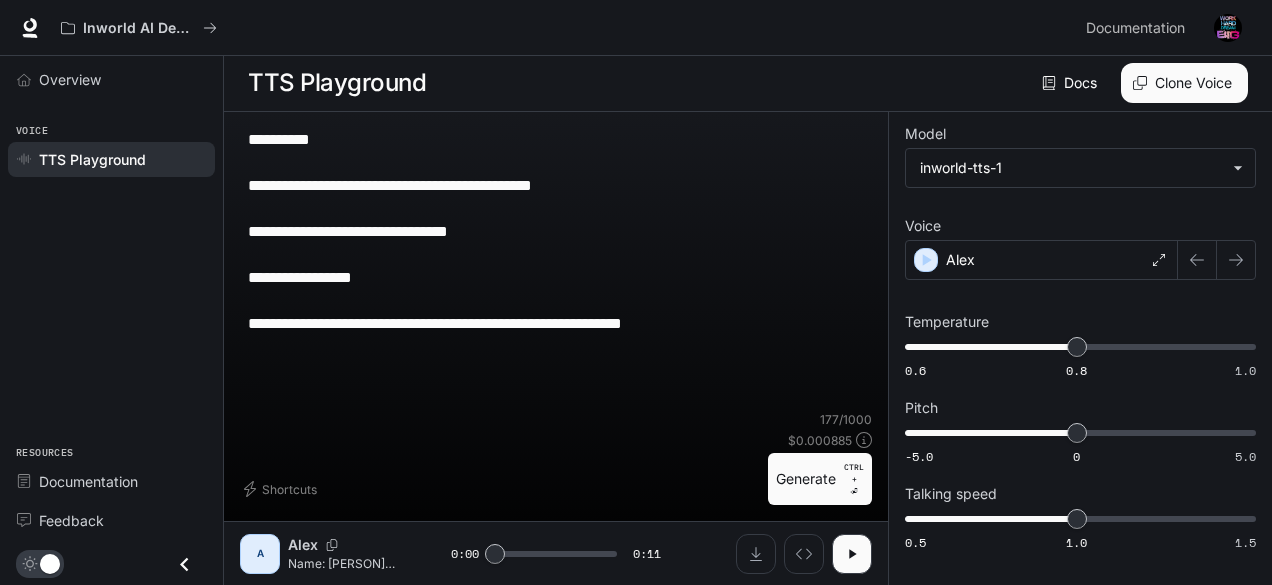 scroll, scrollTop: 0, scrollLeft: 0, axis: both 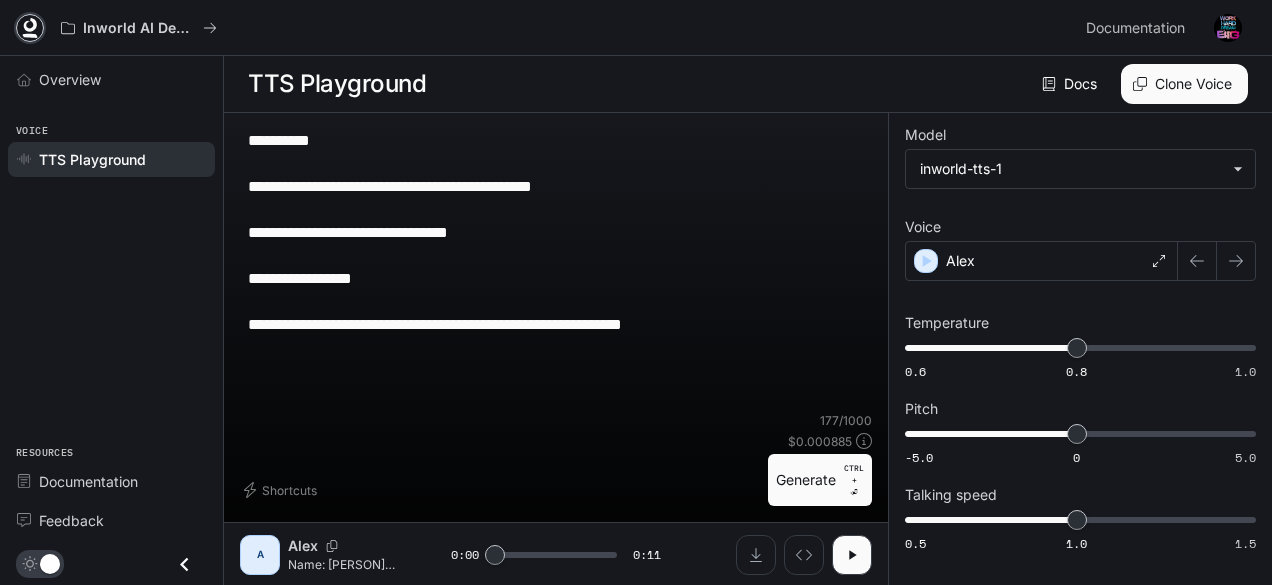 click at bounding box center [30, 28] 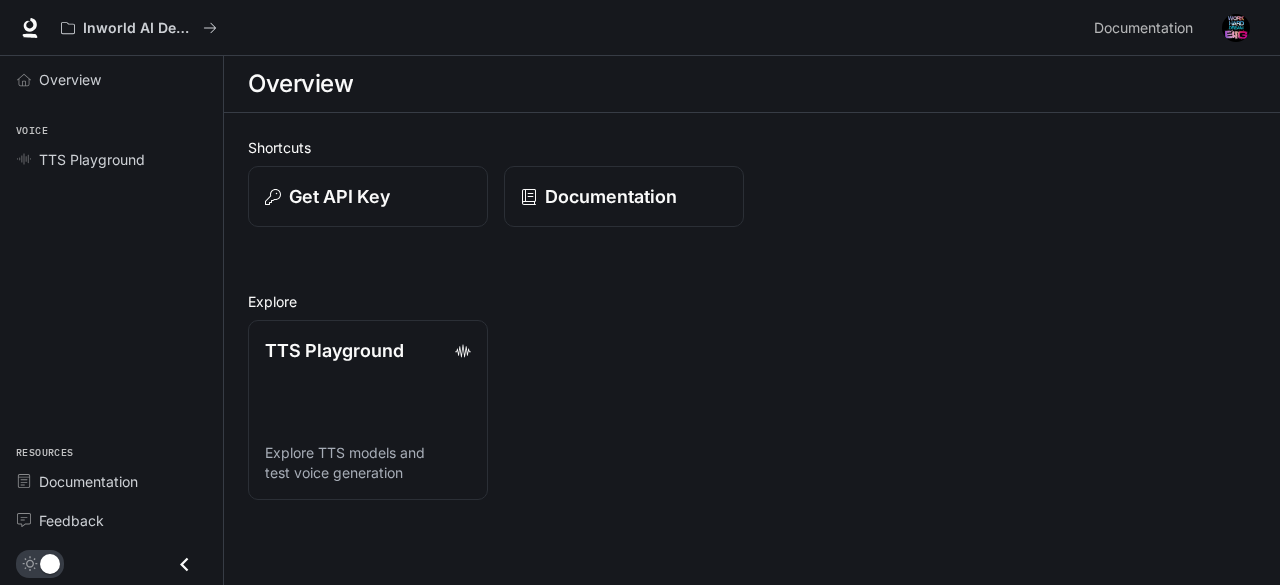 scroll, scrollTop: 0, scrollLeft: 0, axis: both 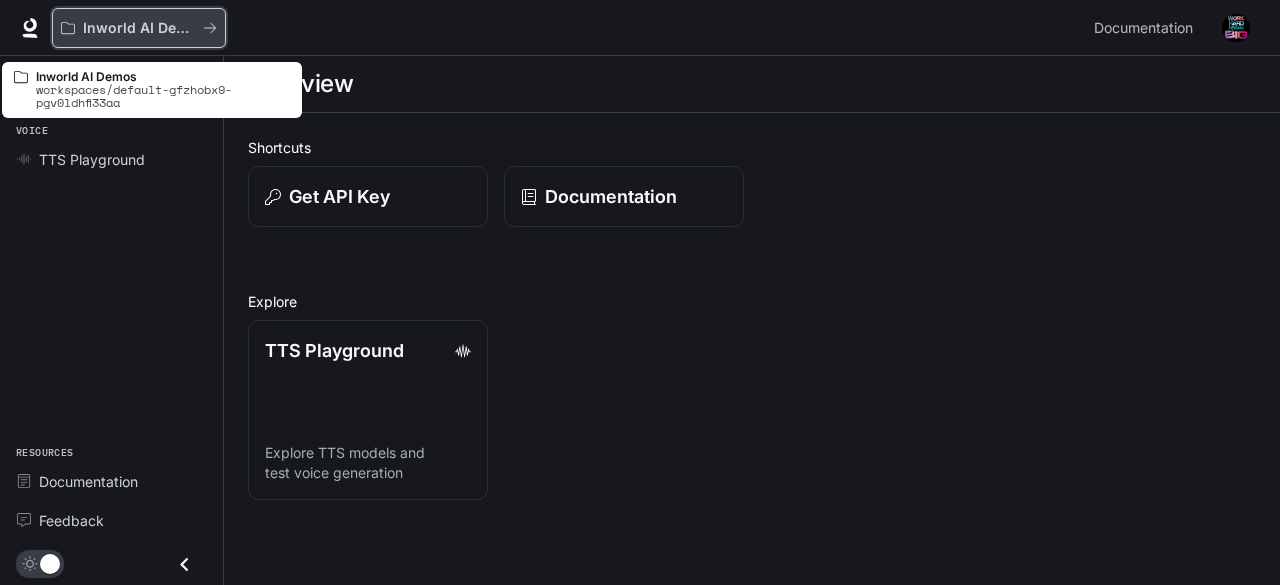 click at bounding box center (210, 28) 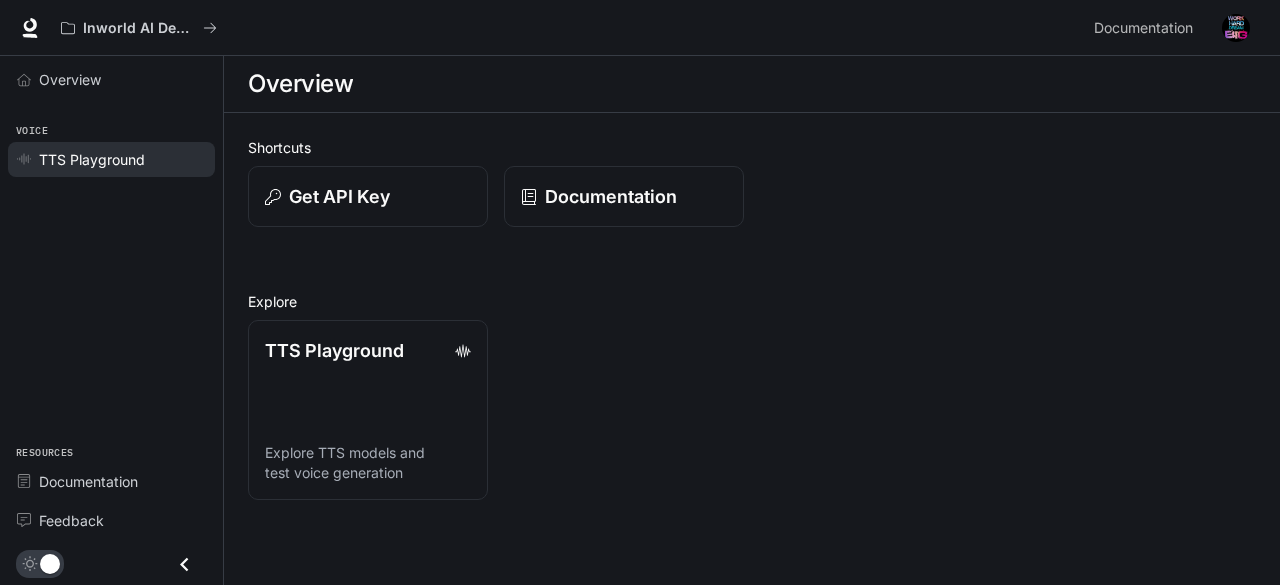 click on "TTS Playground" at bounding box center [92, 159] 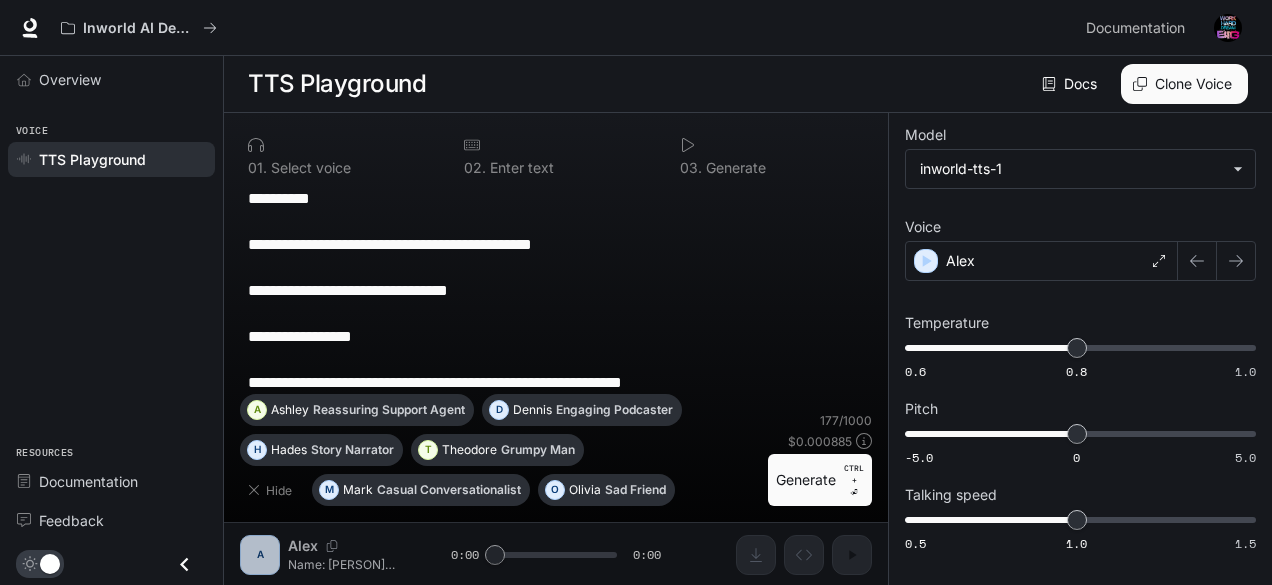 scroll, scrollTop: 1, scrollLeft: 0, axis: vertical 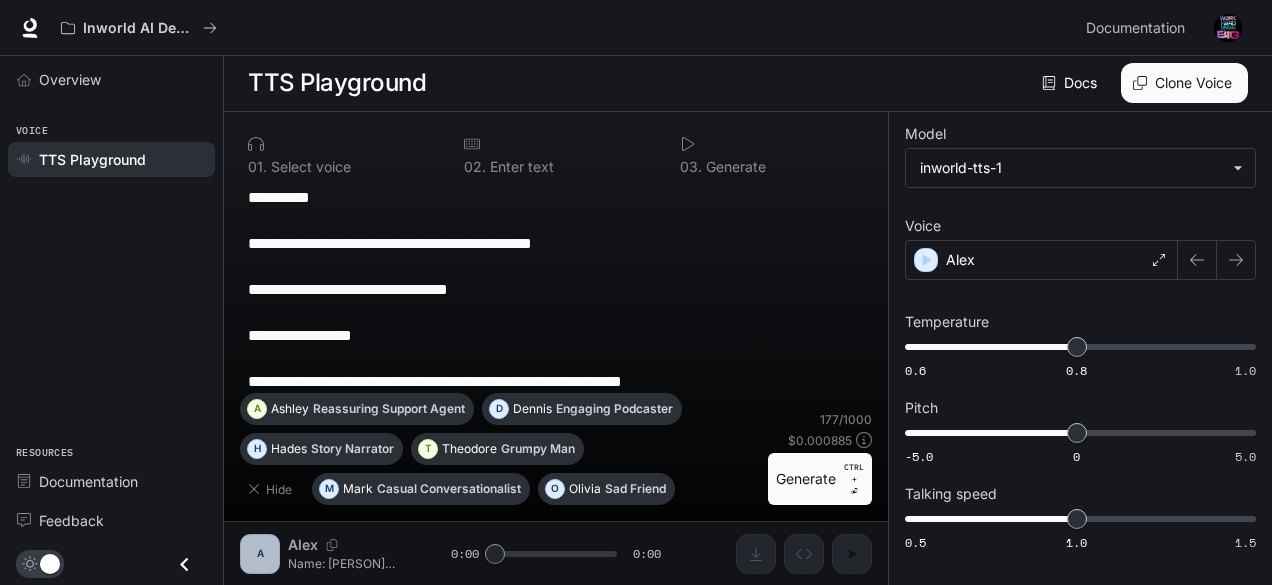 click on "Inworld AI Demos Documentation Documentation" at bounding box center (636, 28) 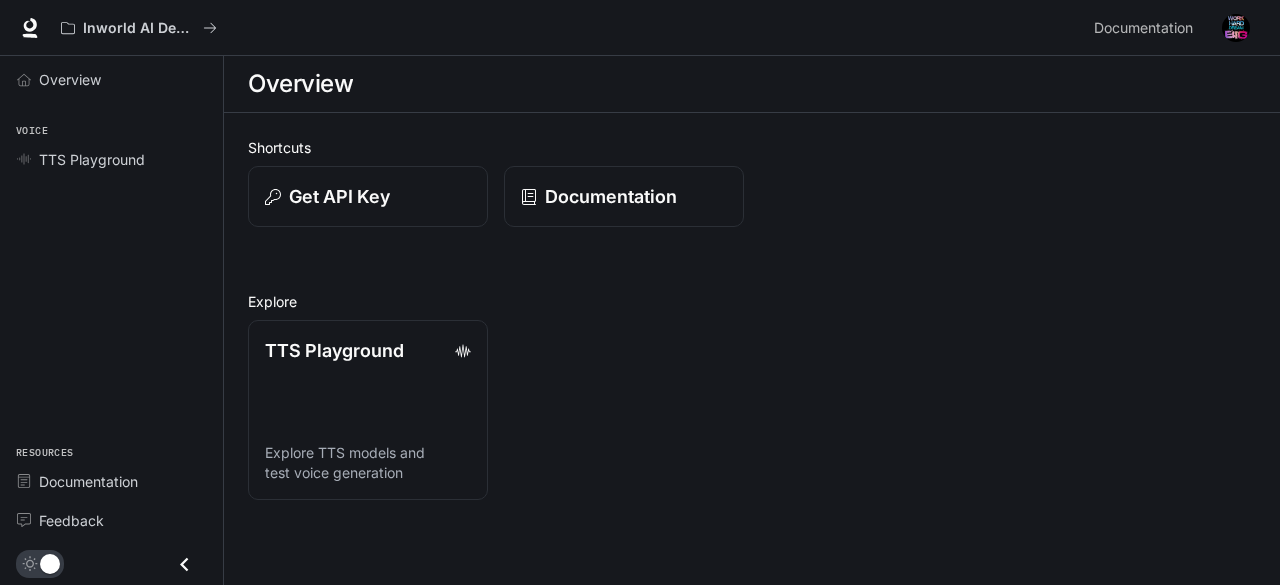scroll, scrollTop: 0, scrollLeft: 0, axis: both 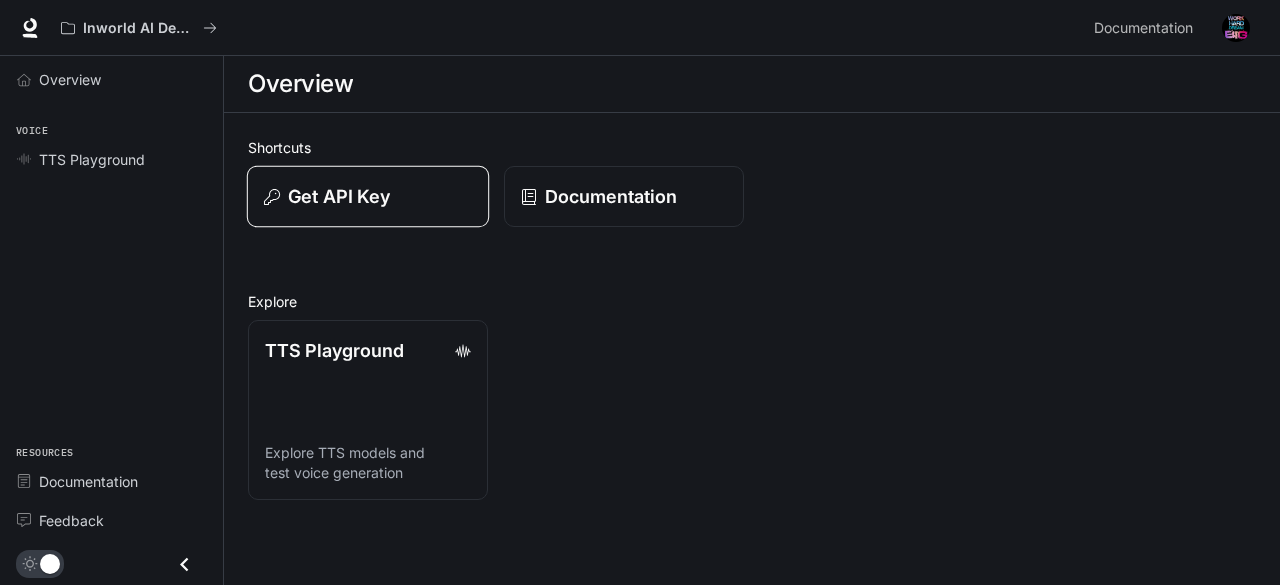 click on "Get API Key" at bounding box center [368, 197] 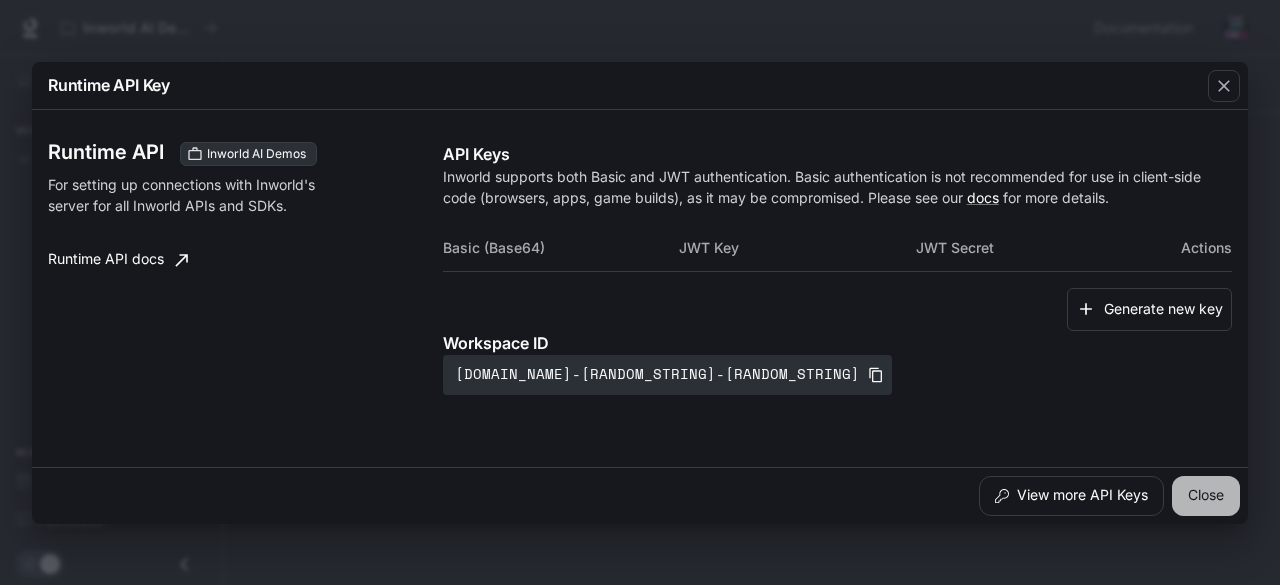 click on "Close" at bounding box center [1206, 496] 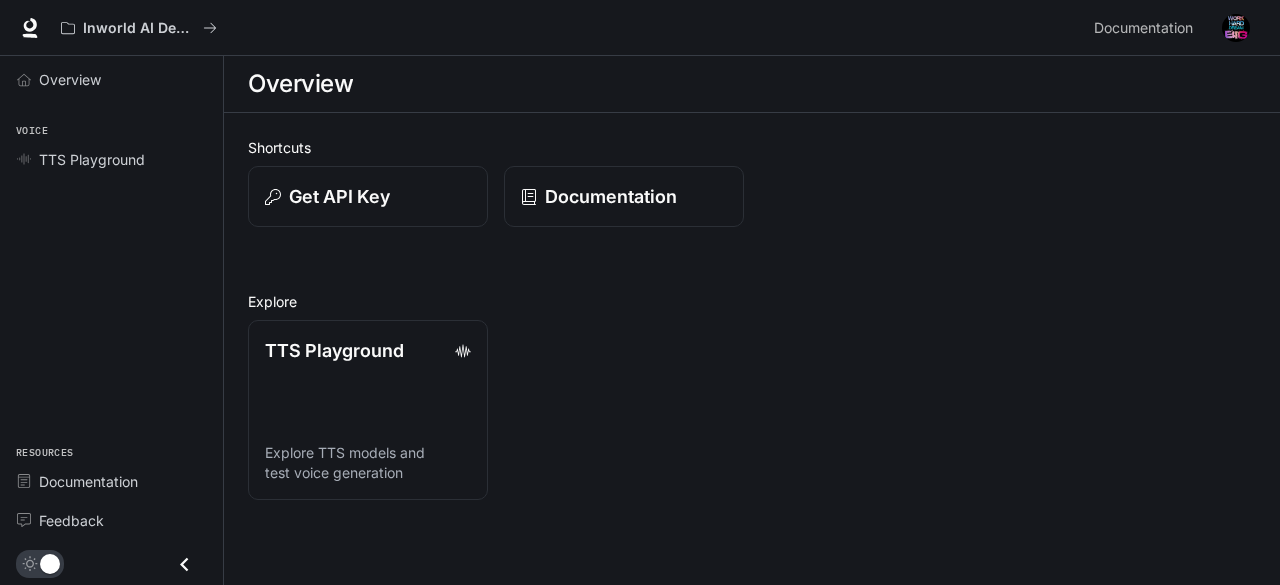 click at bounding box center [1236, 28] 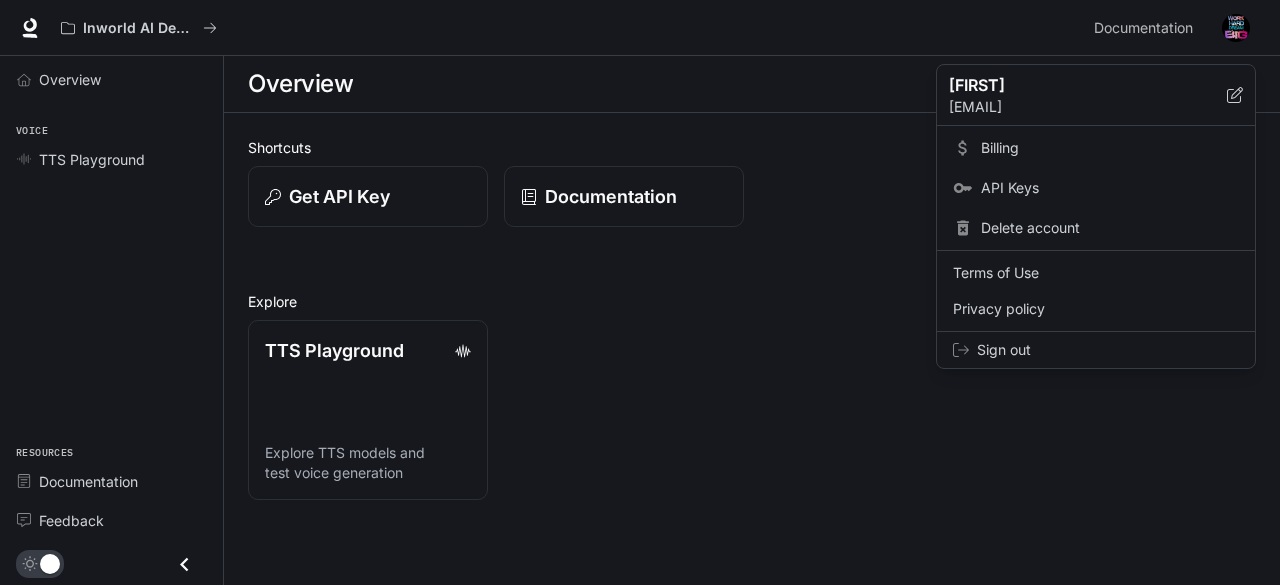 click at bounding box center [640, 292] 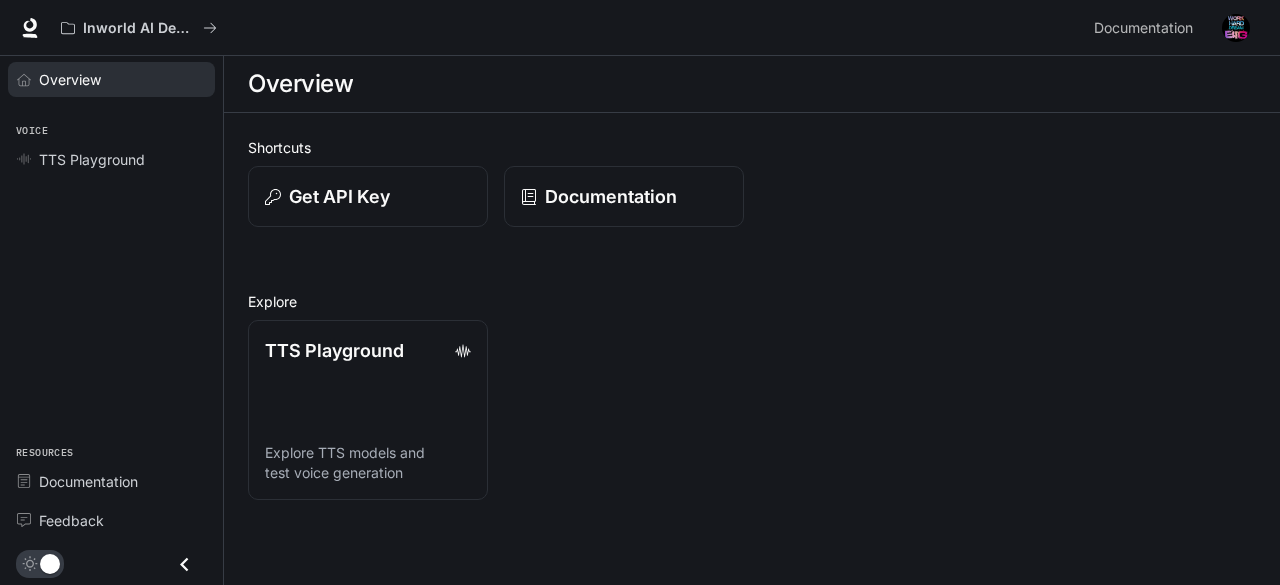 click on "Overview" at bounding box center [70, 79] 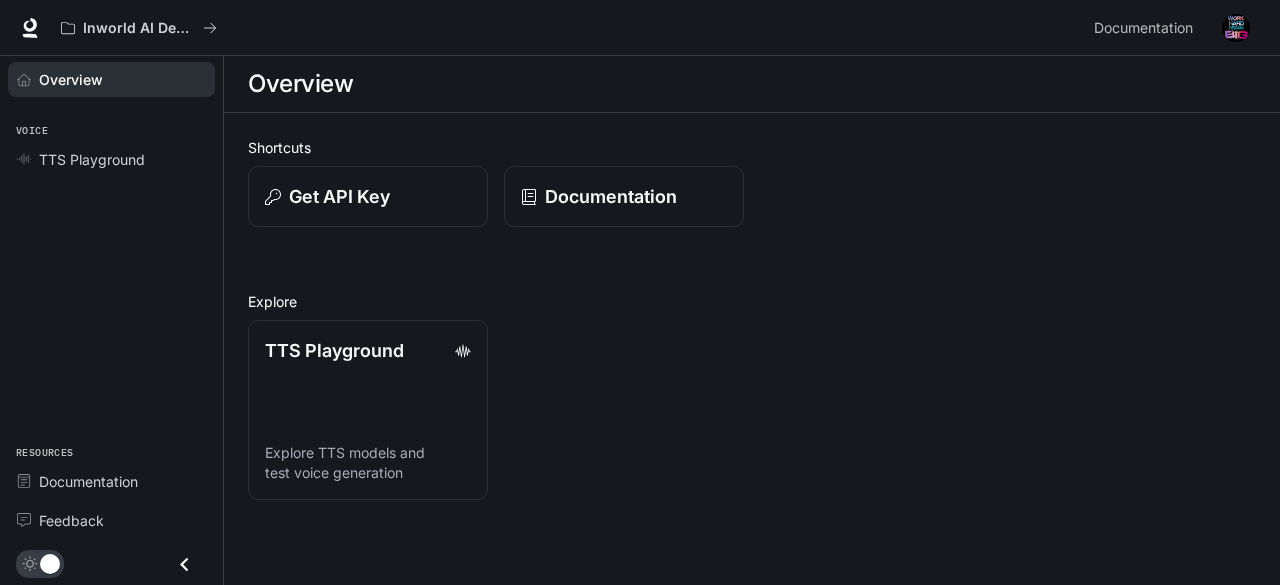 click on "Overview" at bounding box center [122, 79] 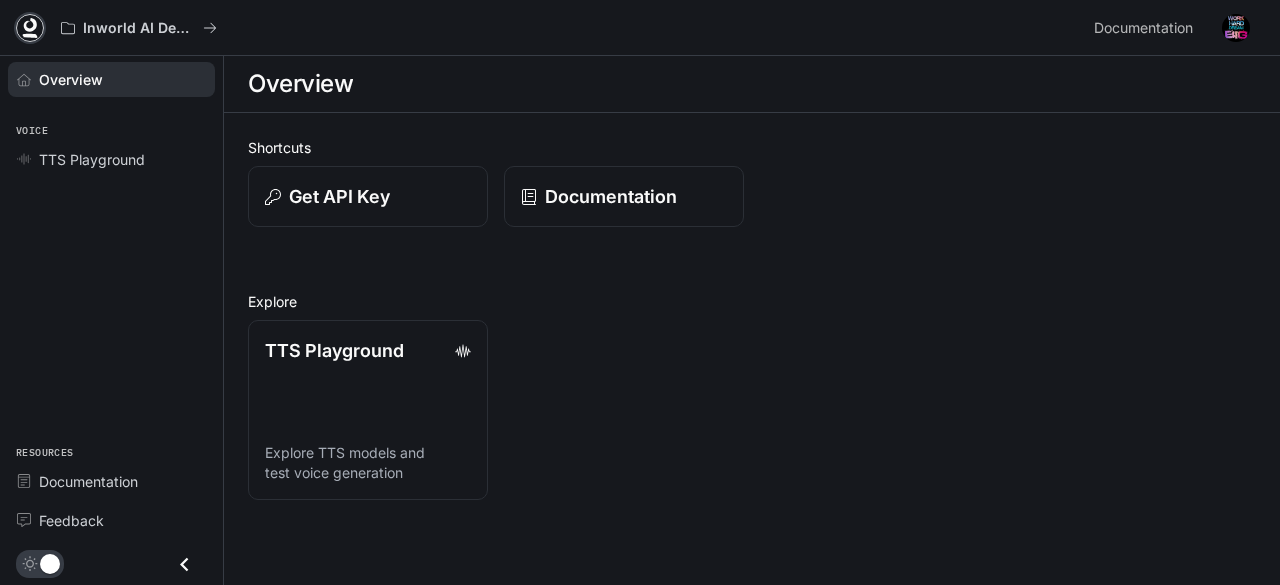 click at bounding box center [30, 28] 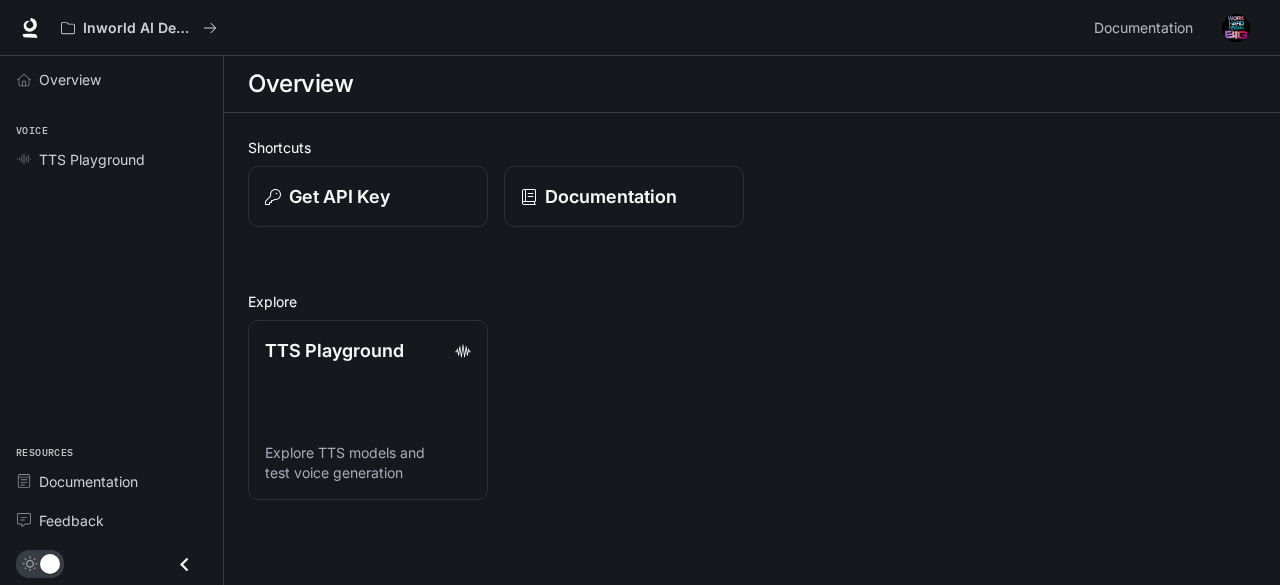 scroll, scrollTop: 0, scrollLeft: 0, axis: both 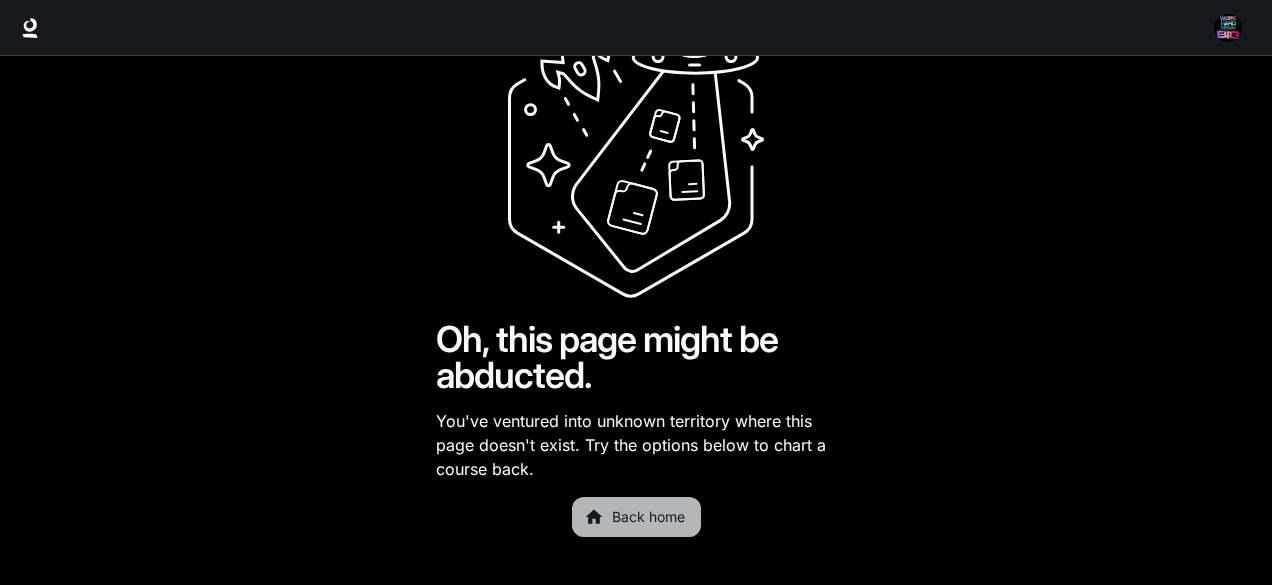 click on "Back home" at bounding box center (636, 517) 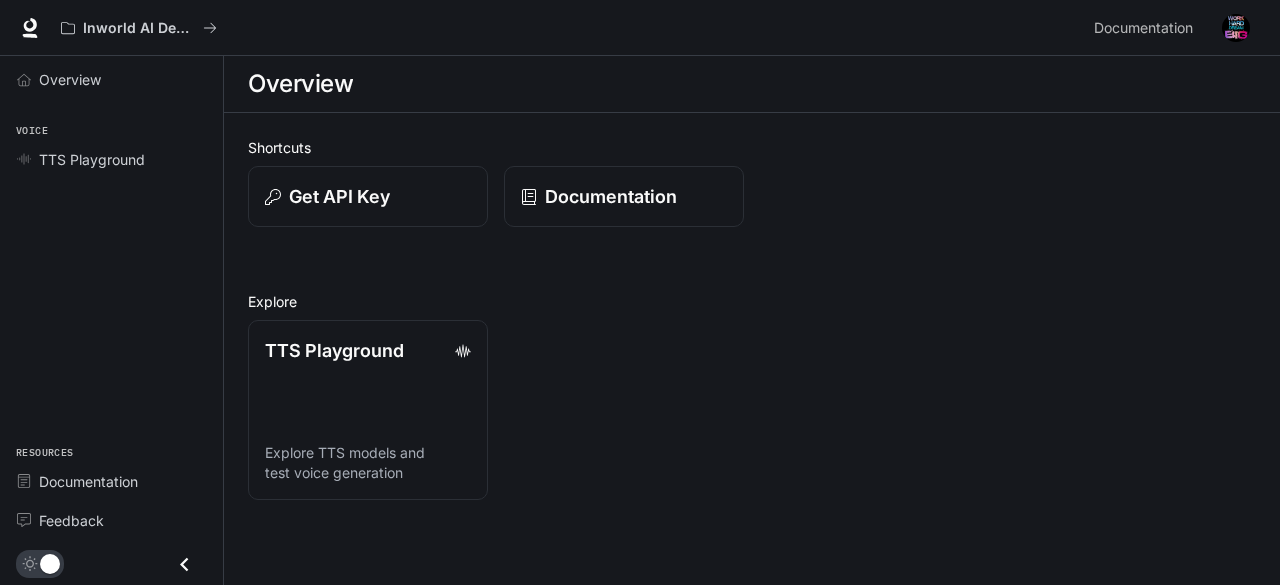 click on "Shortcuts Get API Key Documentation Explore TTS Playground Explore TTS models and test voice generation" at bounding box center (752, 318) 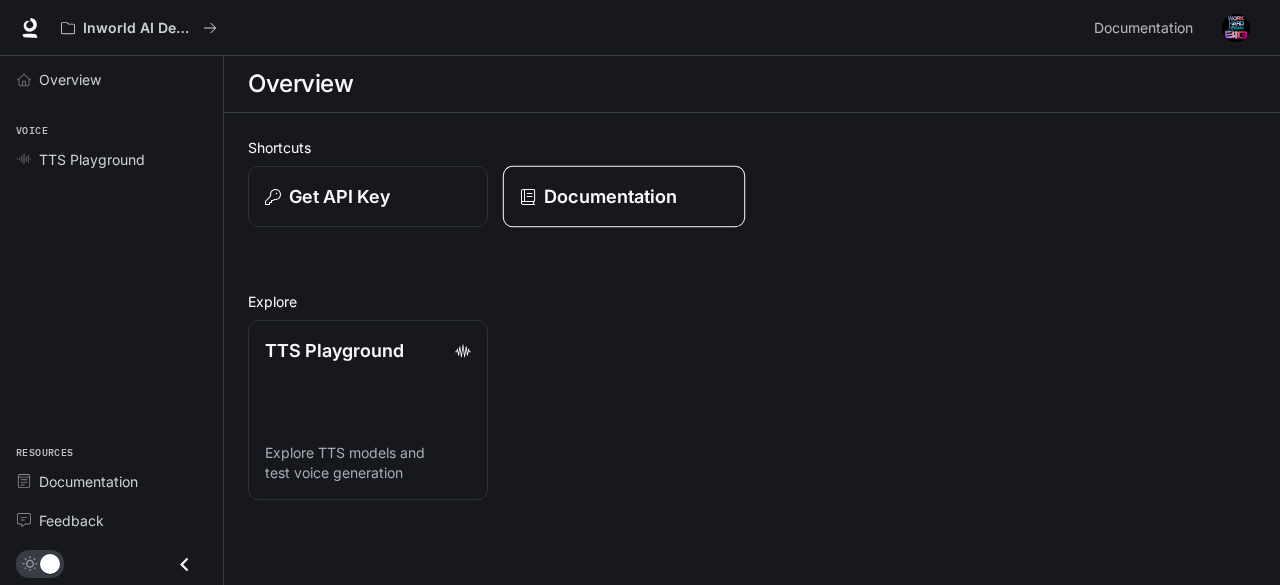 click on "Documentation" at bounding box center (624, 197) 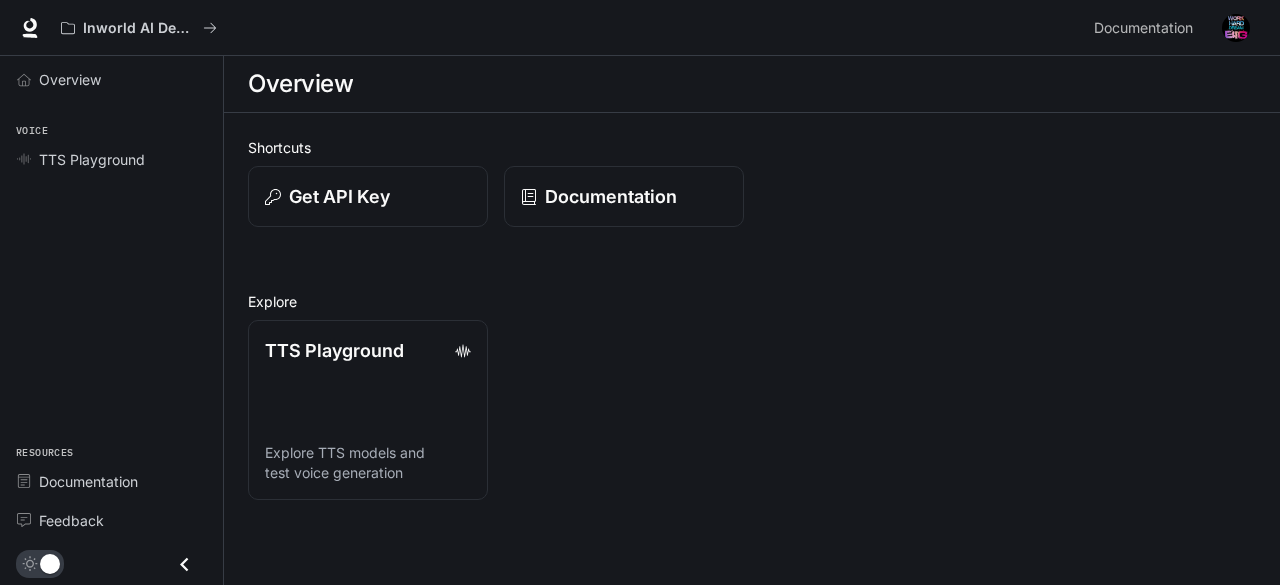 scroll, scrollTop: 0, scrollLeft: 0, axis: both 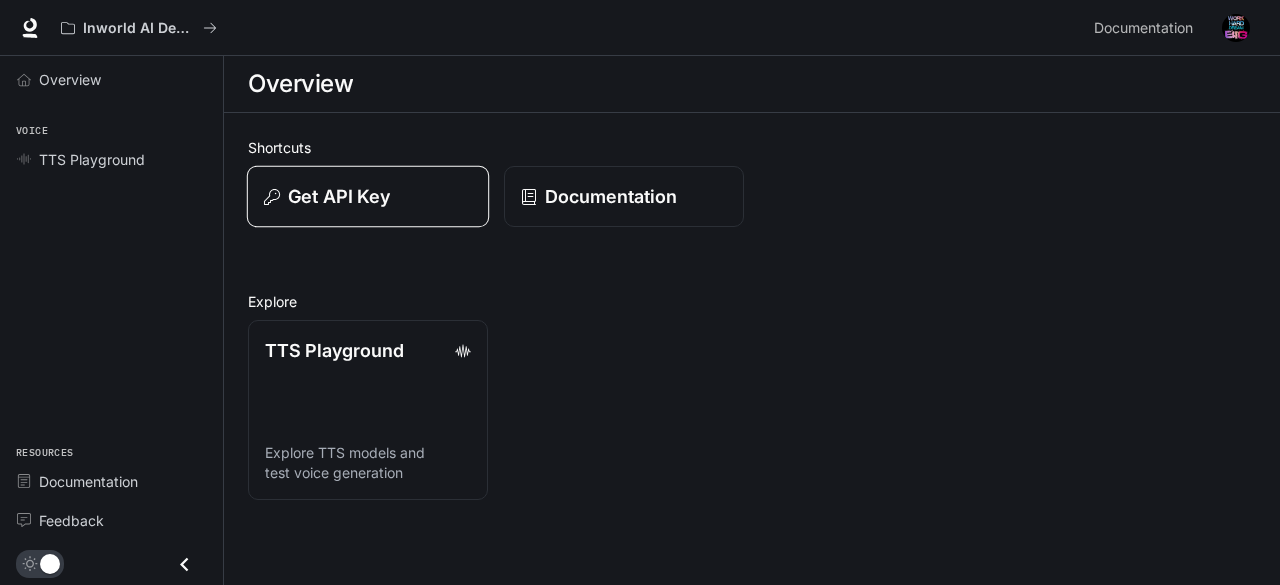 click on "Get API Key" at bounding box center [339, 196] 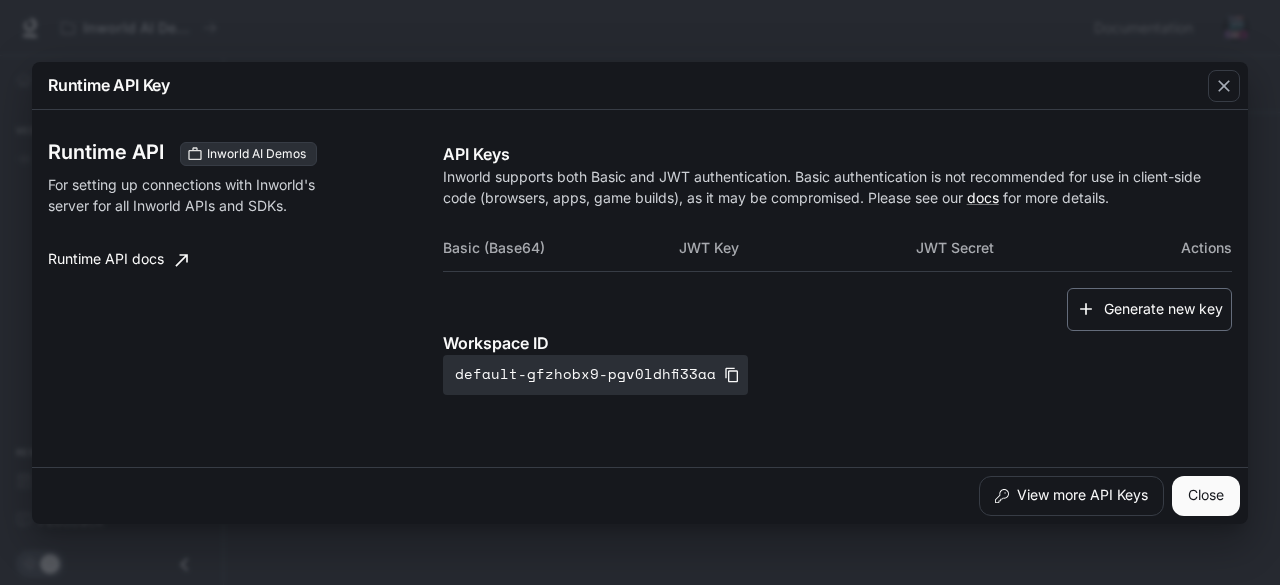 click on "Generate new key" at bounding box center [1149, 309] 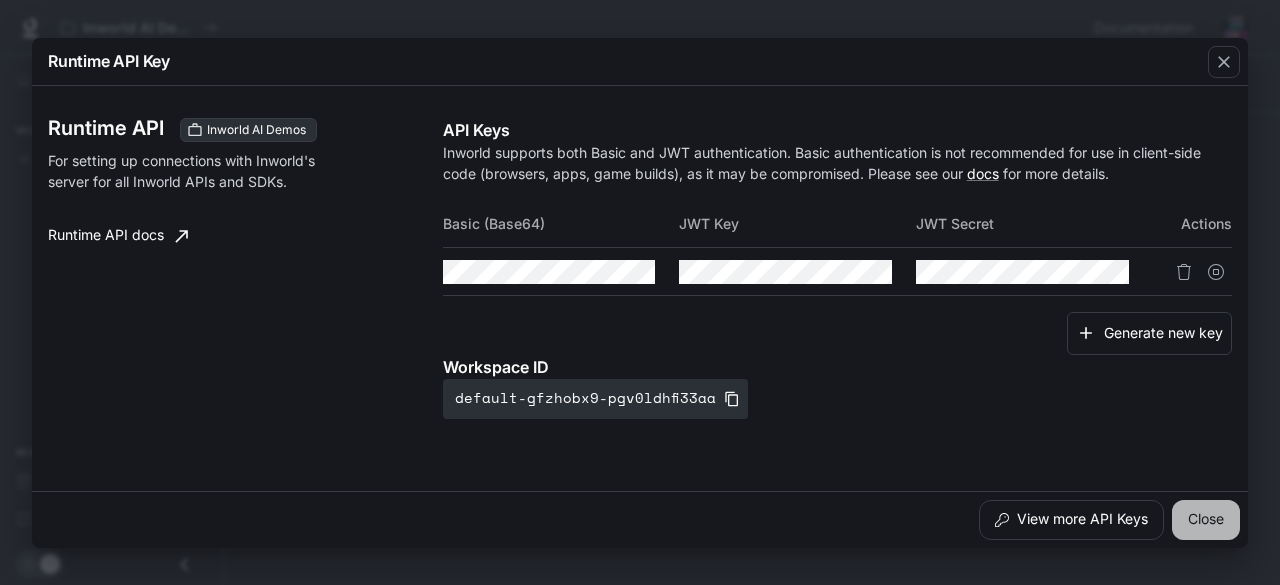 click on "Close" at bounding box center [1206, 520] 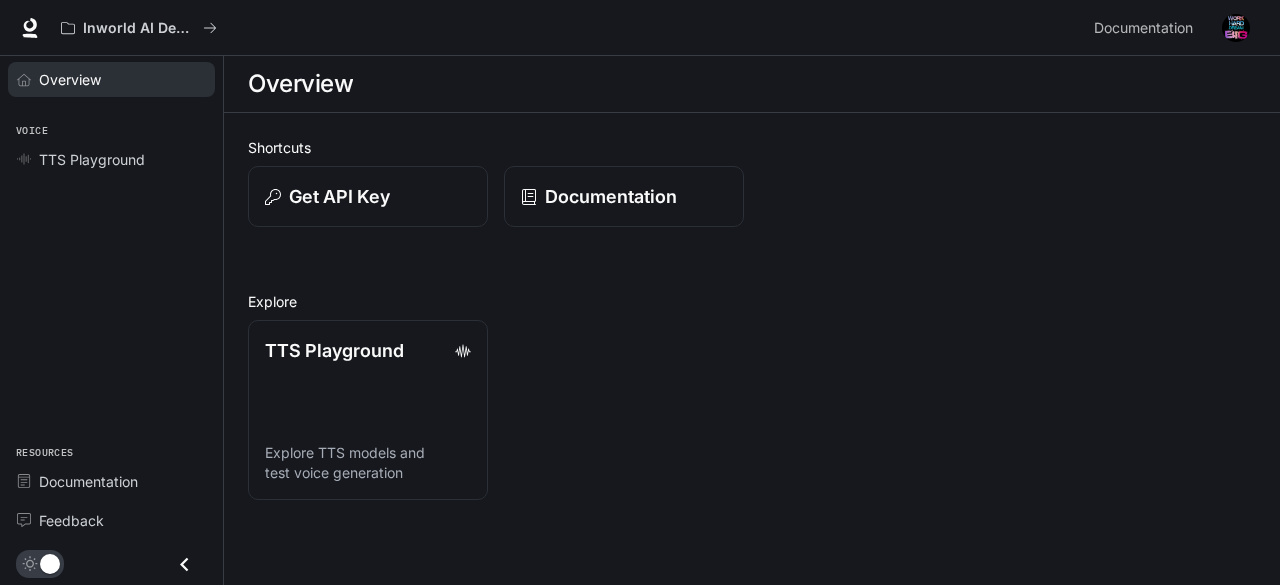 click on "Overview" at bounding box center [70, 79] 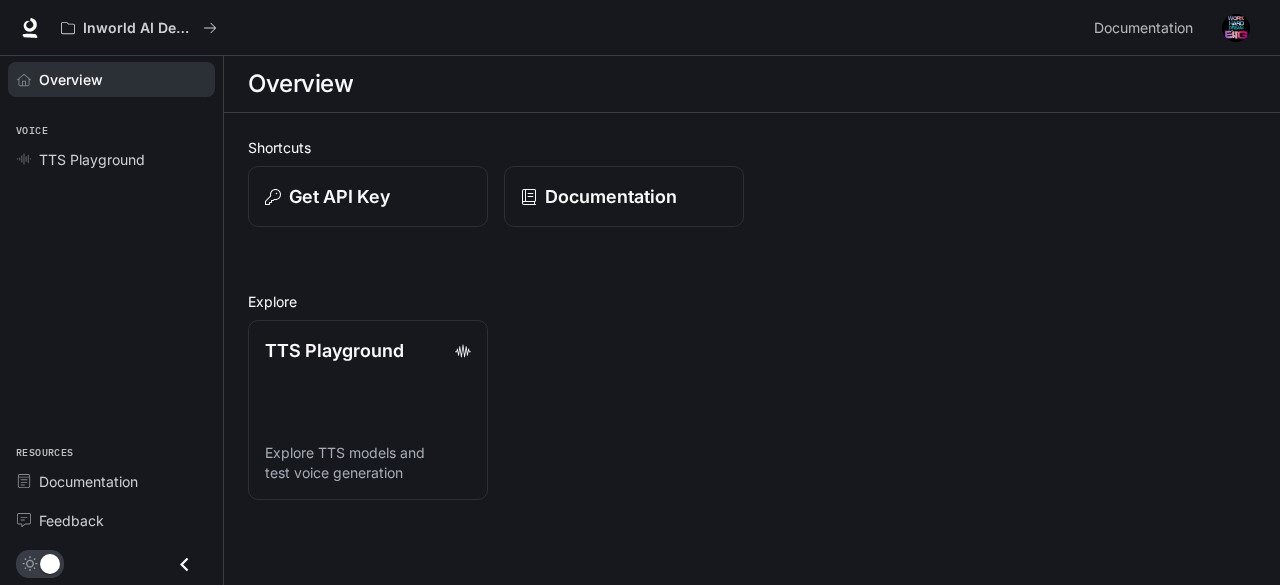 click on "Overview" at bounding box center [111, 79] 